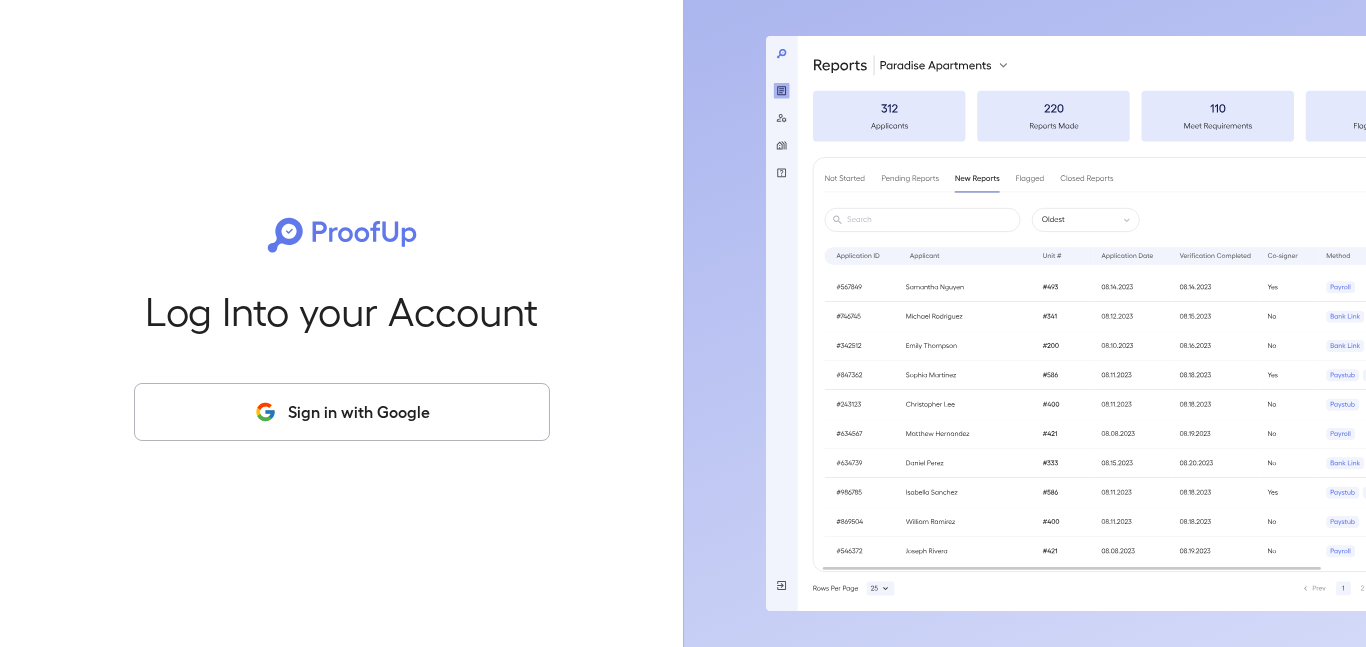 scroll, scrollTop: 0, scrollLeft: 0, axis: both 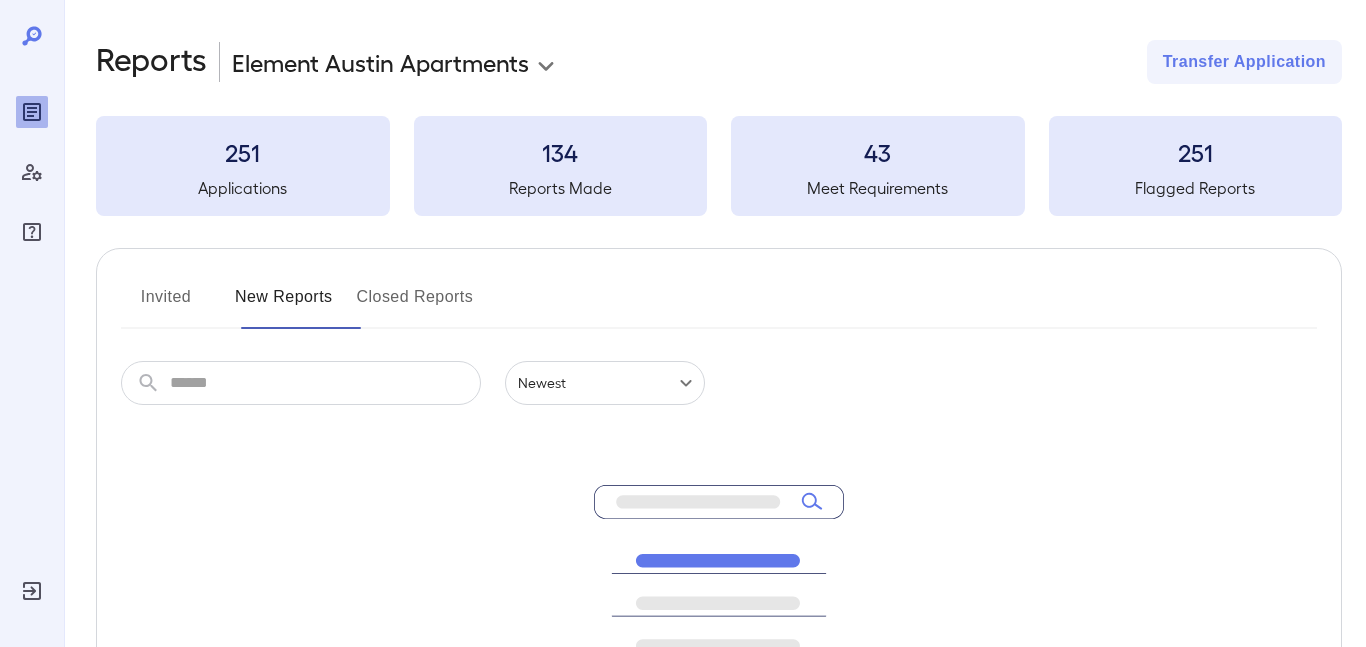 click on "Invited" at bounding box center [166, 305] 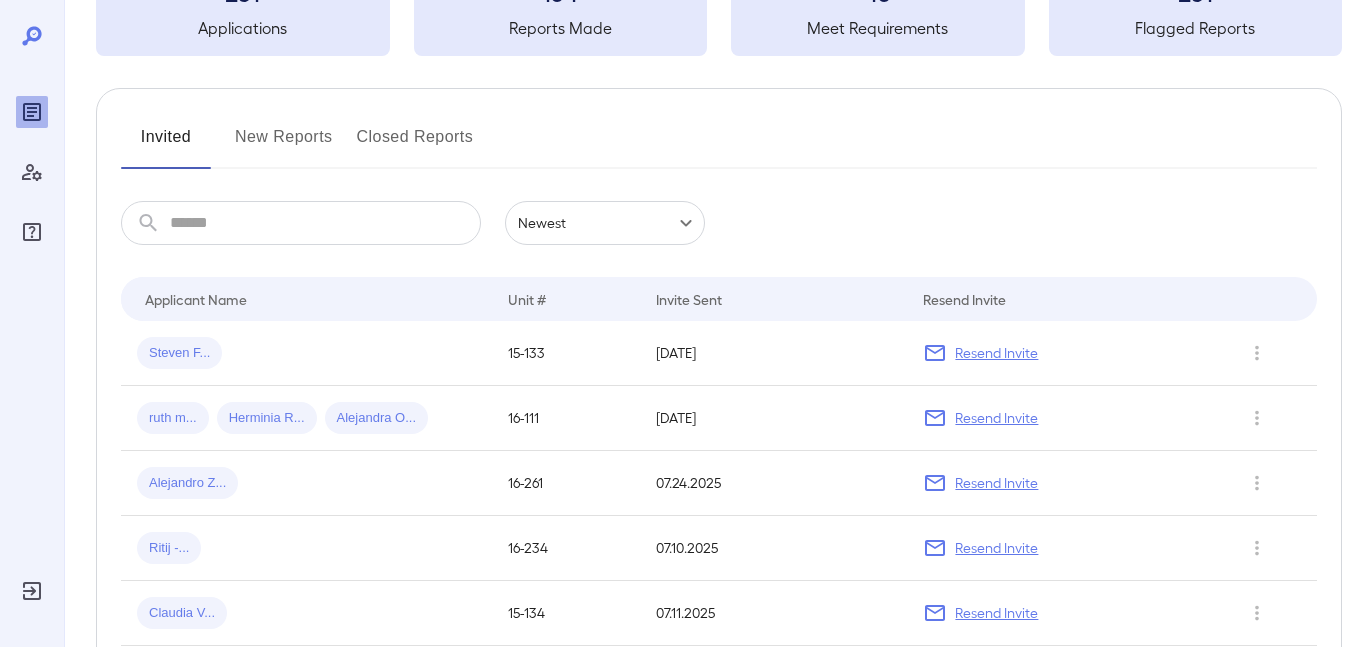scroll, scrollTop: 128, scrollLeft: 0, axis: vertical 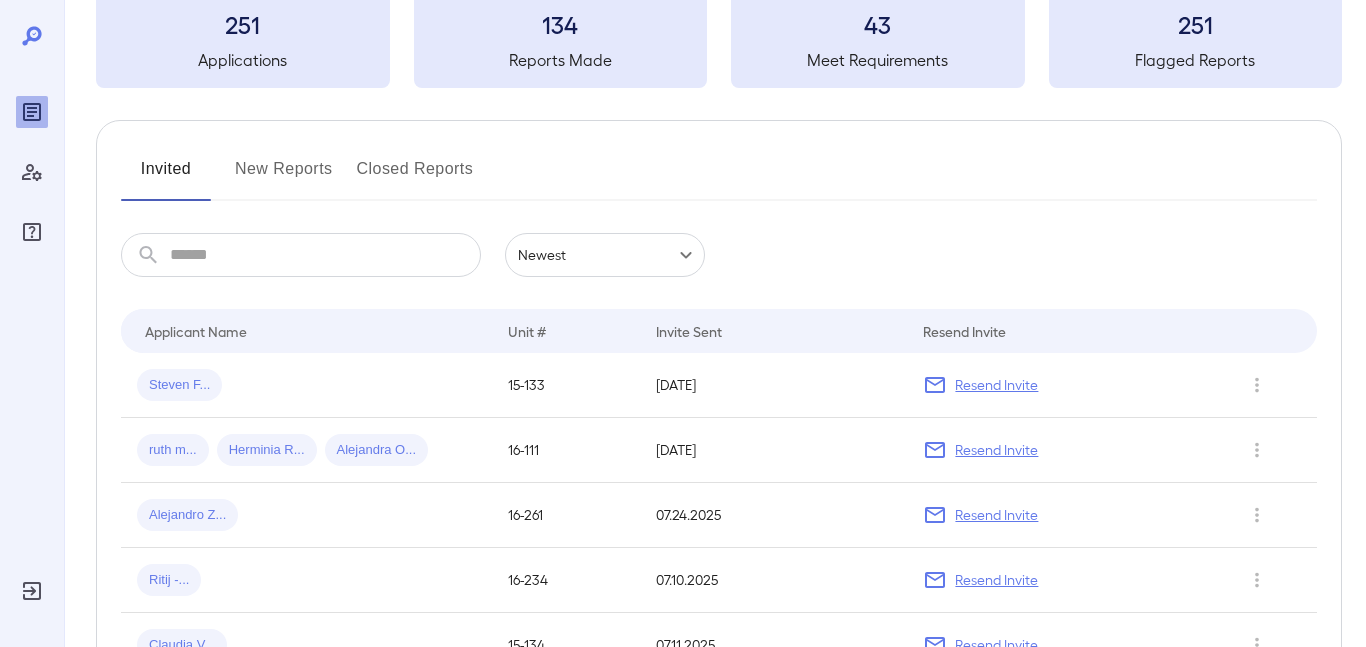 click at bounding box center [325, 255] 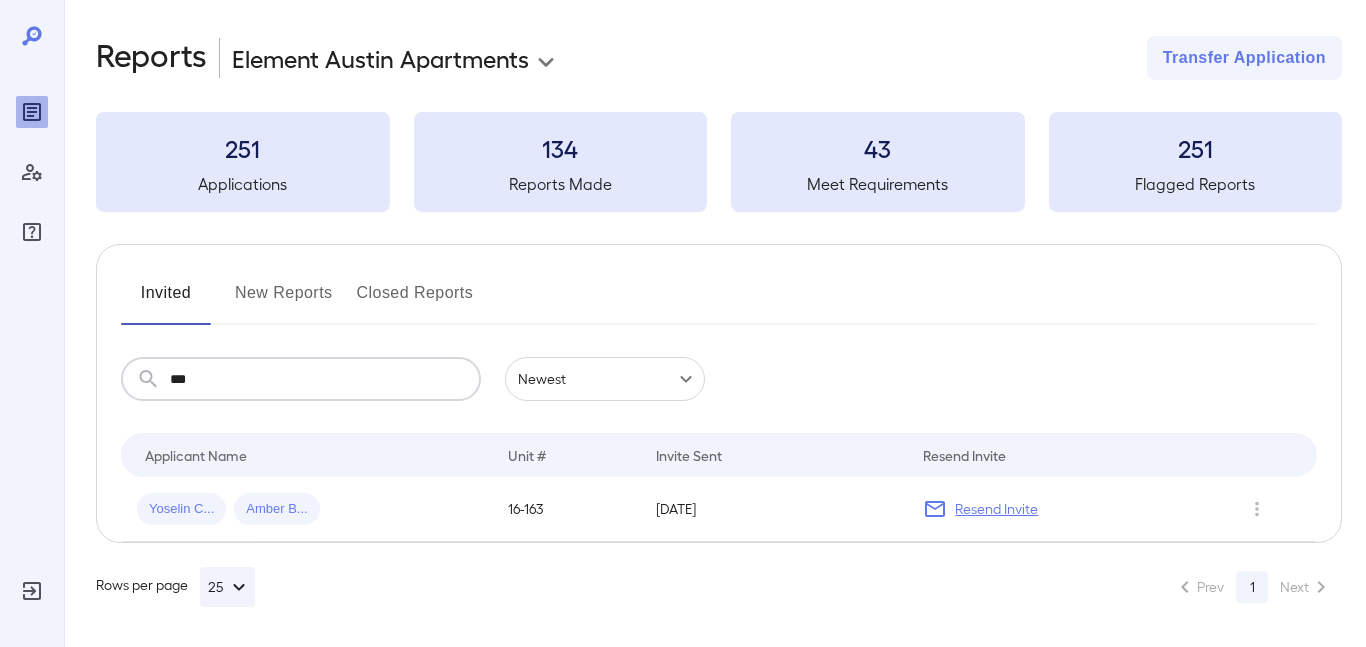 scroll, scrollTop: 128, scrollLeft: 0, axis: vertical 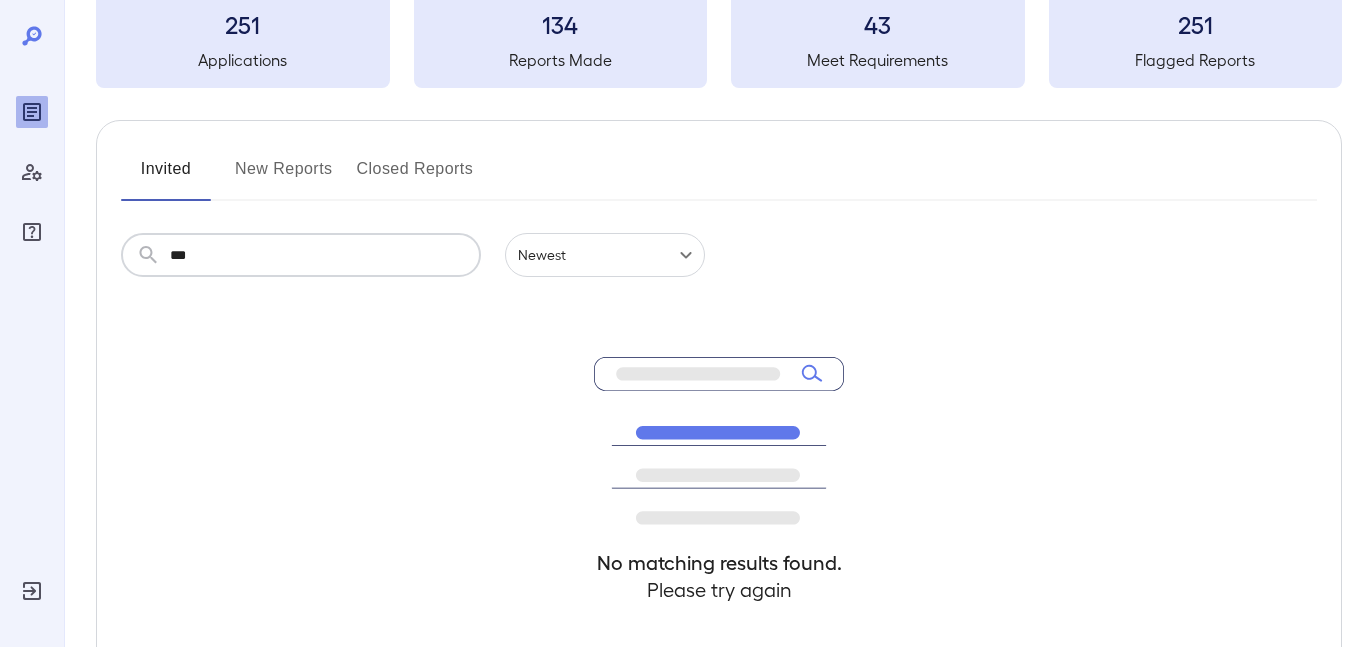 type on "***" 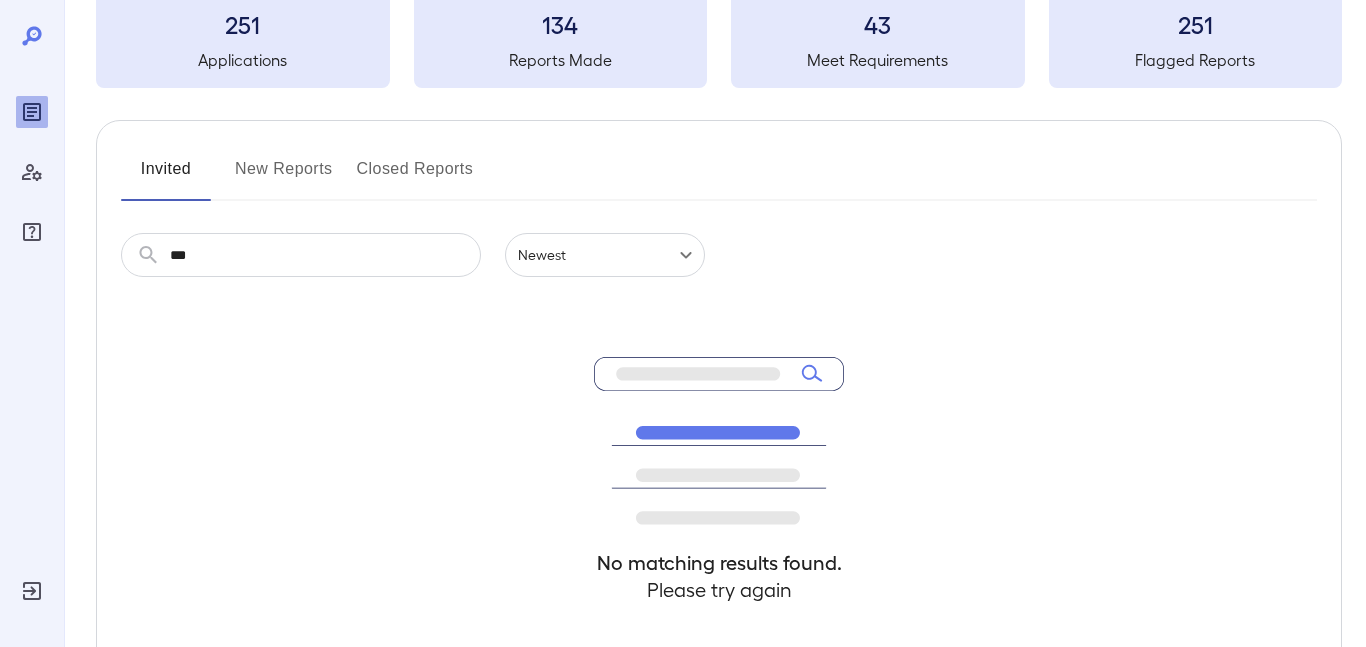 click on "New Reports" at bounding box center (284, 177) 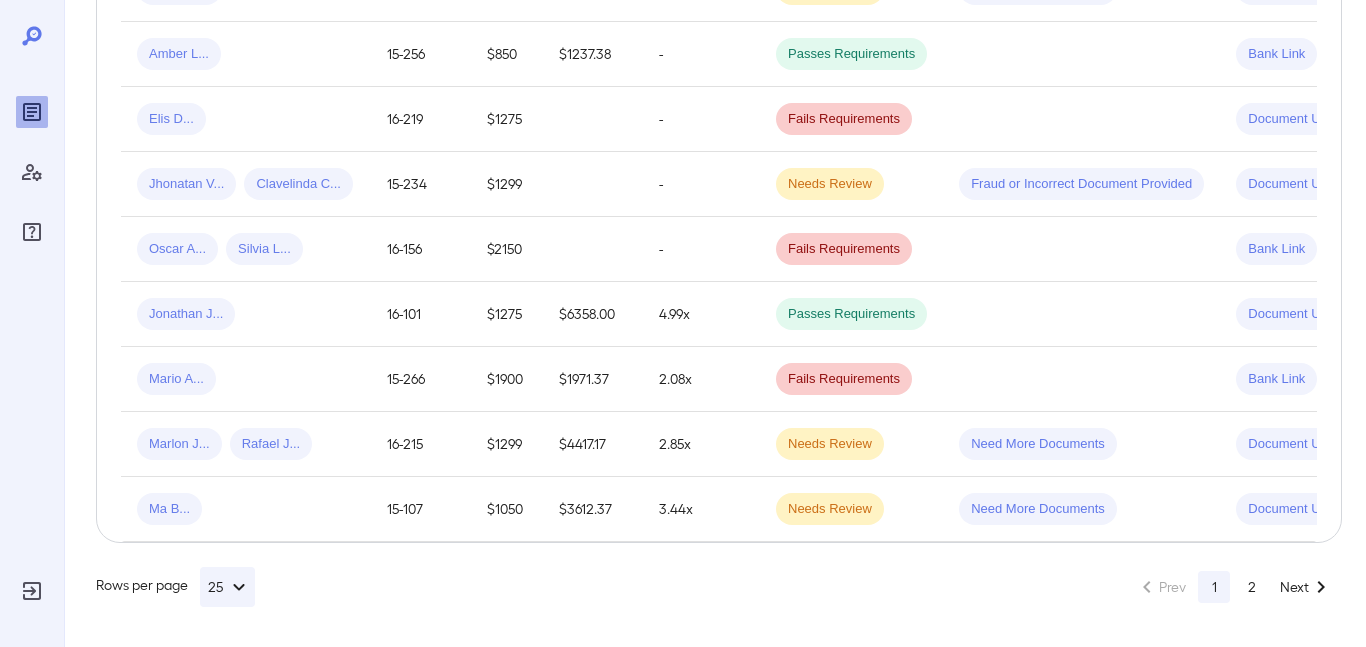 scroll, scrollTop: 1799, scrollLeft: 0, axis: vertical 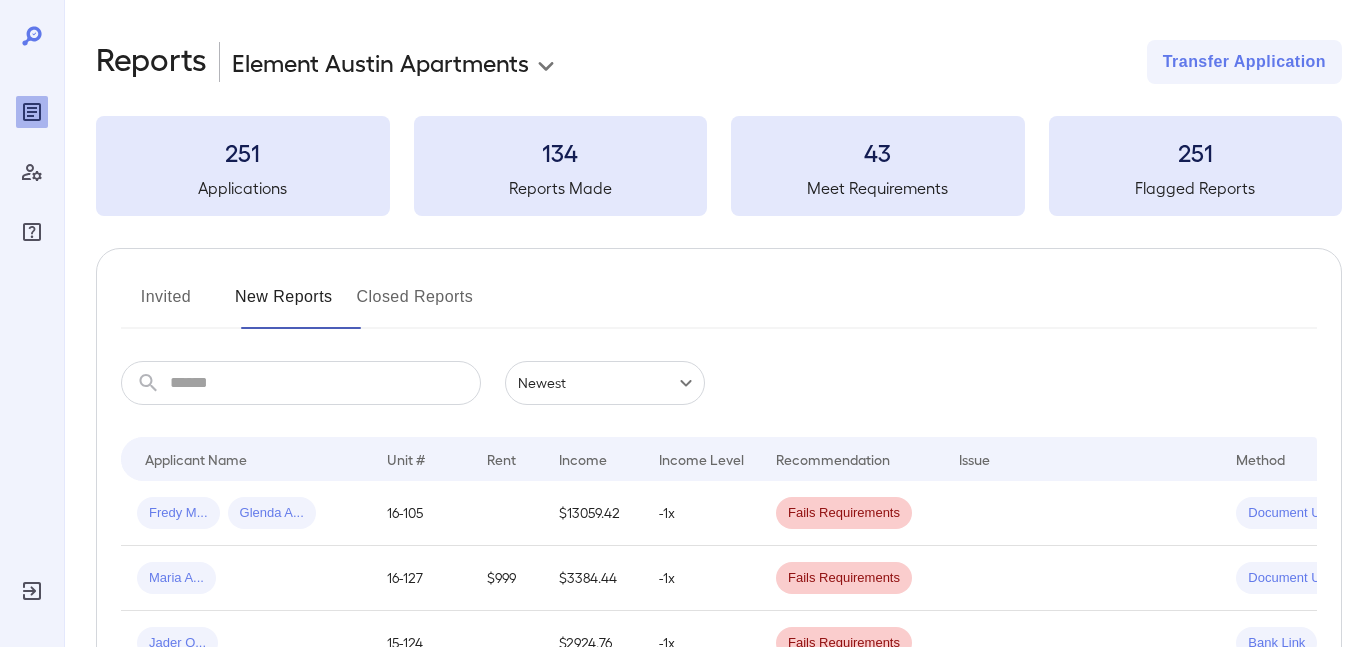 click on "Invited" at bounding box center (166, 305) 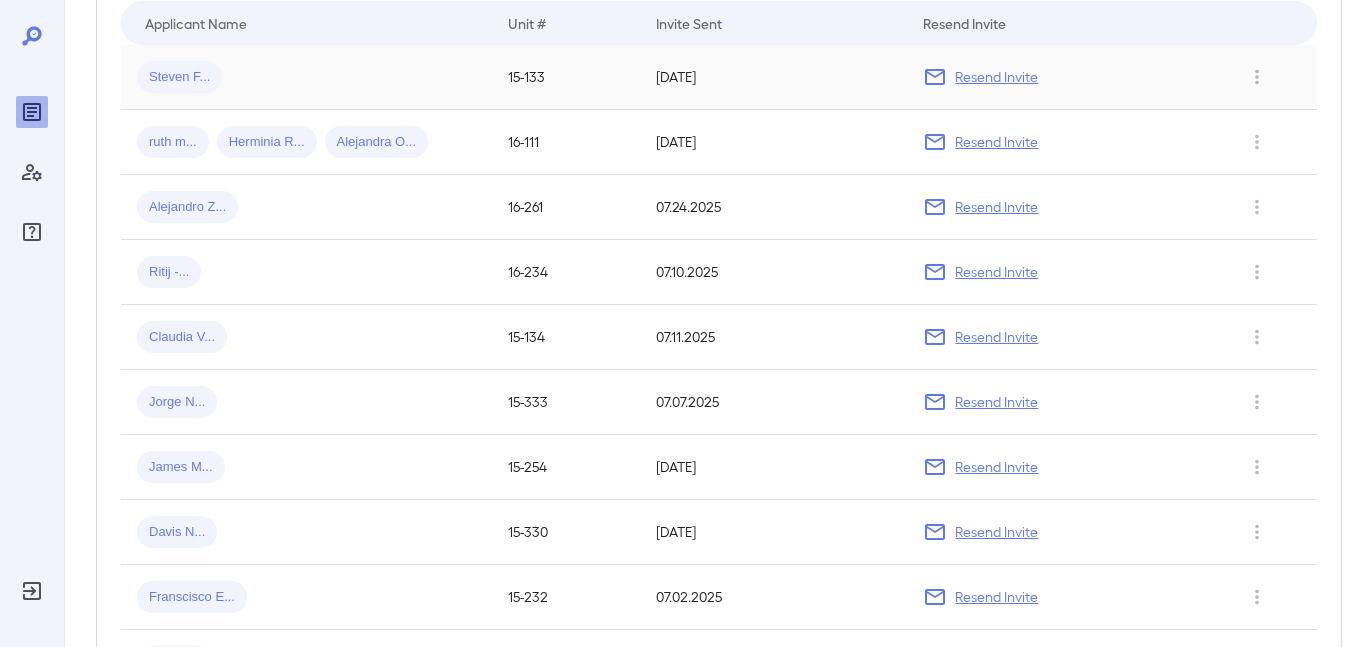 scroll, scrollTop: 435, scrollLeft: 0, axis: vertical 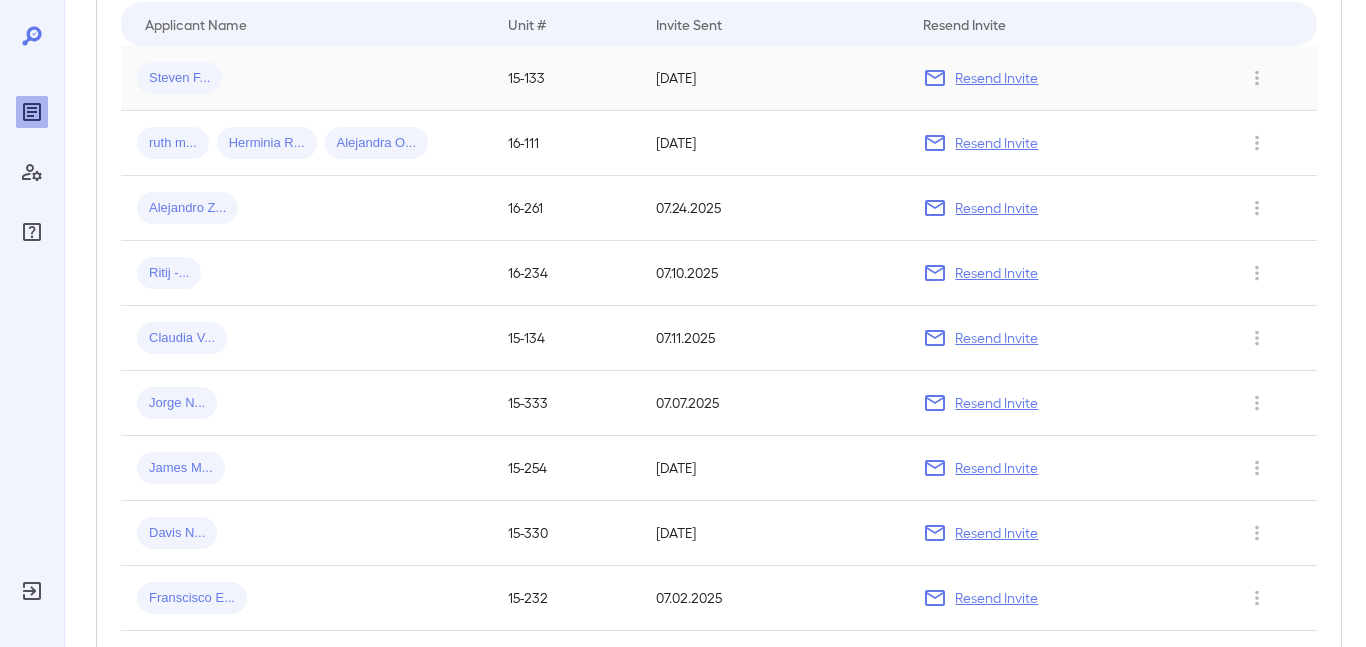click on "Steven F..." at bounding box center (306, 78) 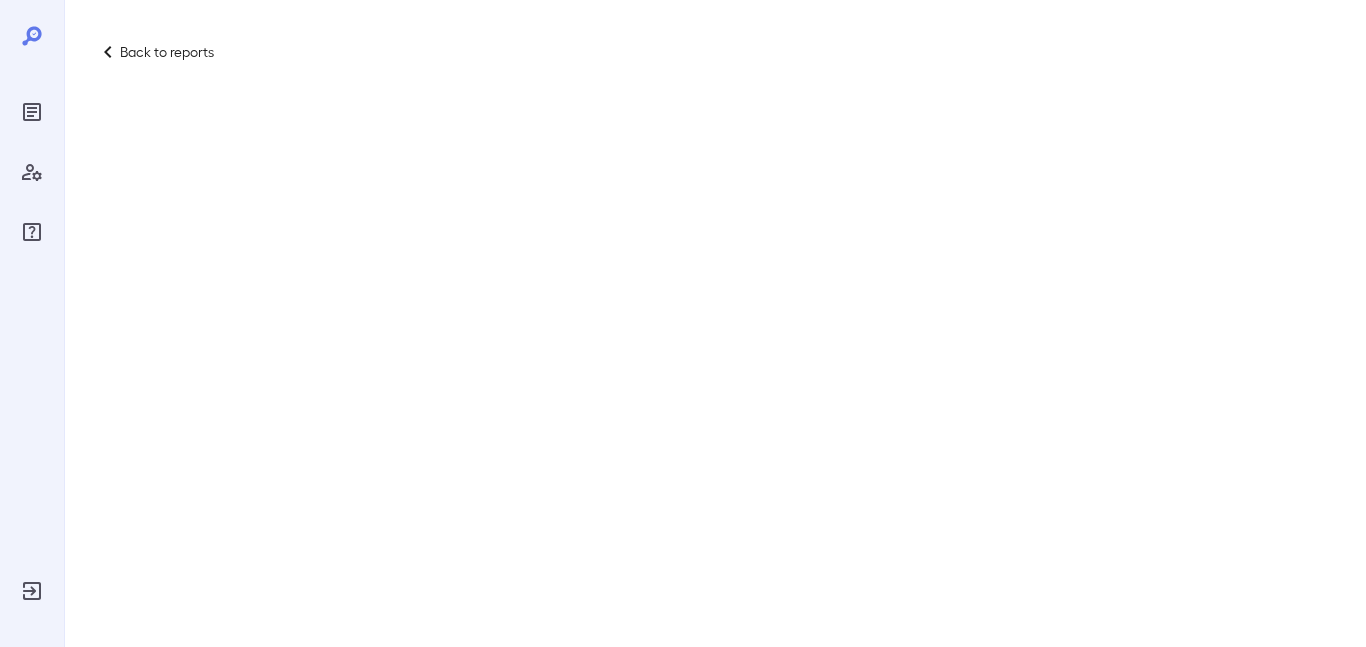scroll, scrollTop: 0, scrollLeft: 0, axis: both 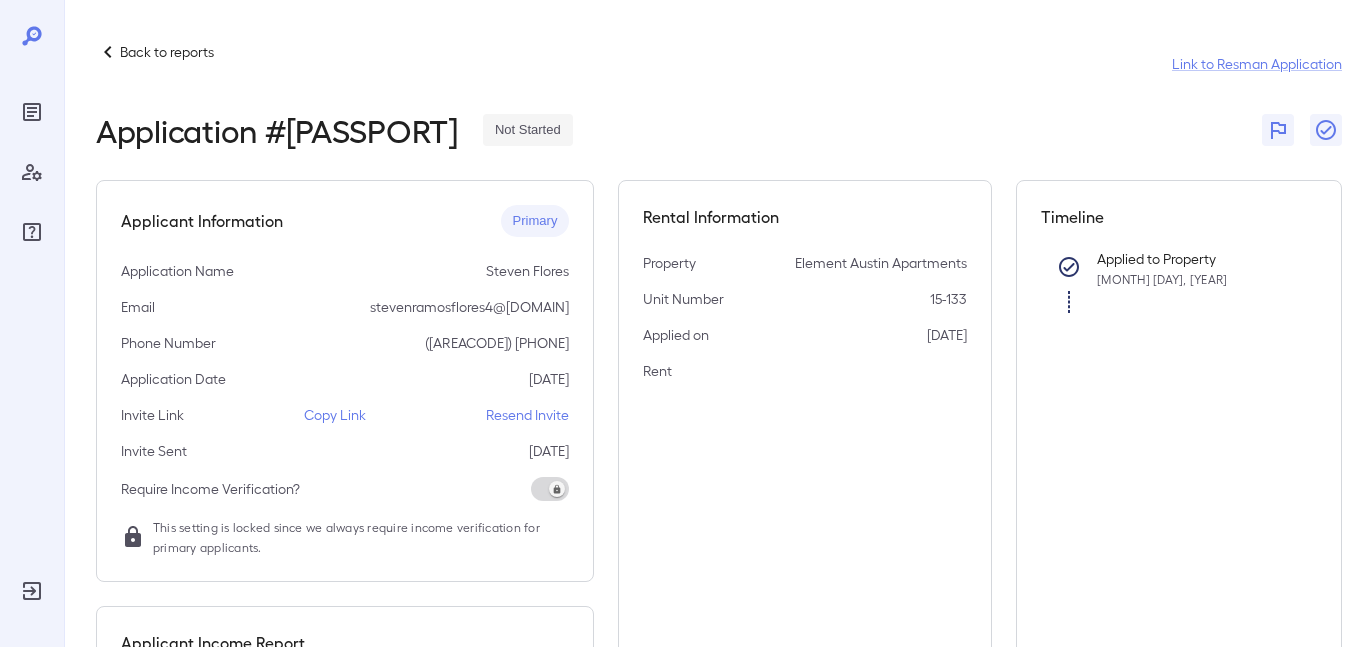 click 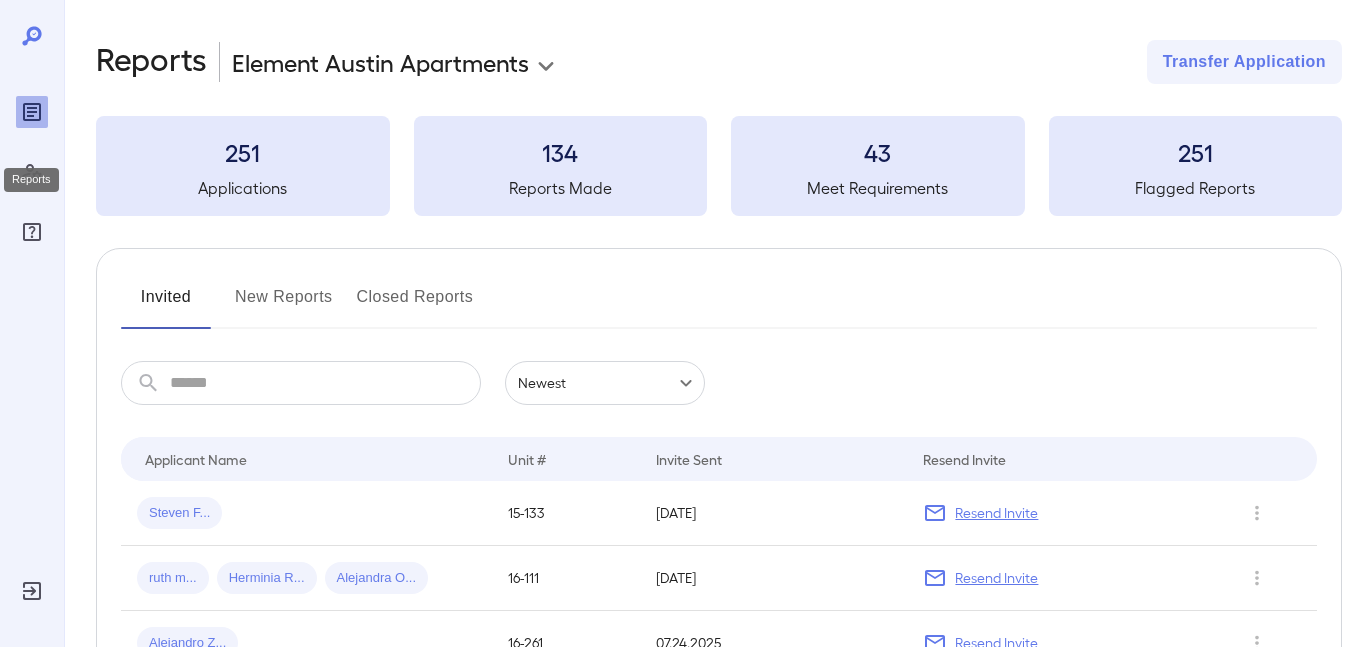 click 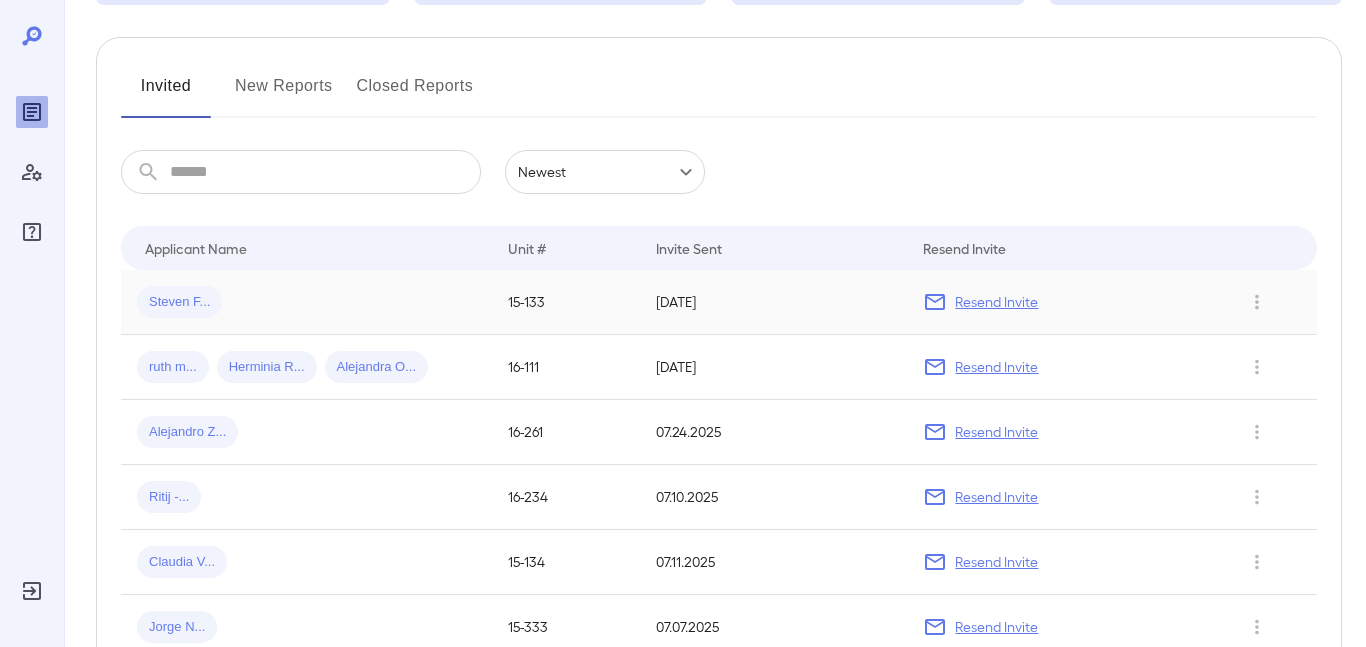 scroll, scrollTop: 215, scrollLeft: 0, axis: vertical 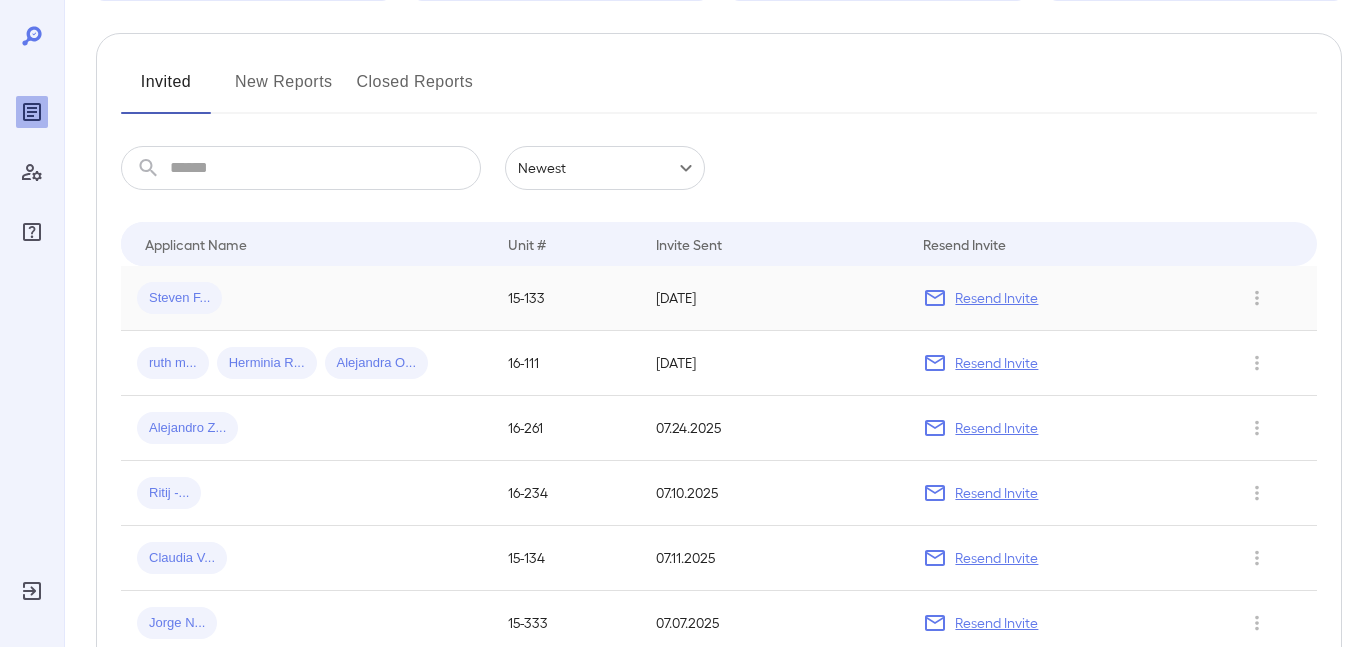 click on "Steven F..." at bounding box center (179, 298) 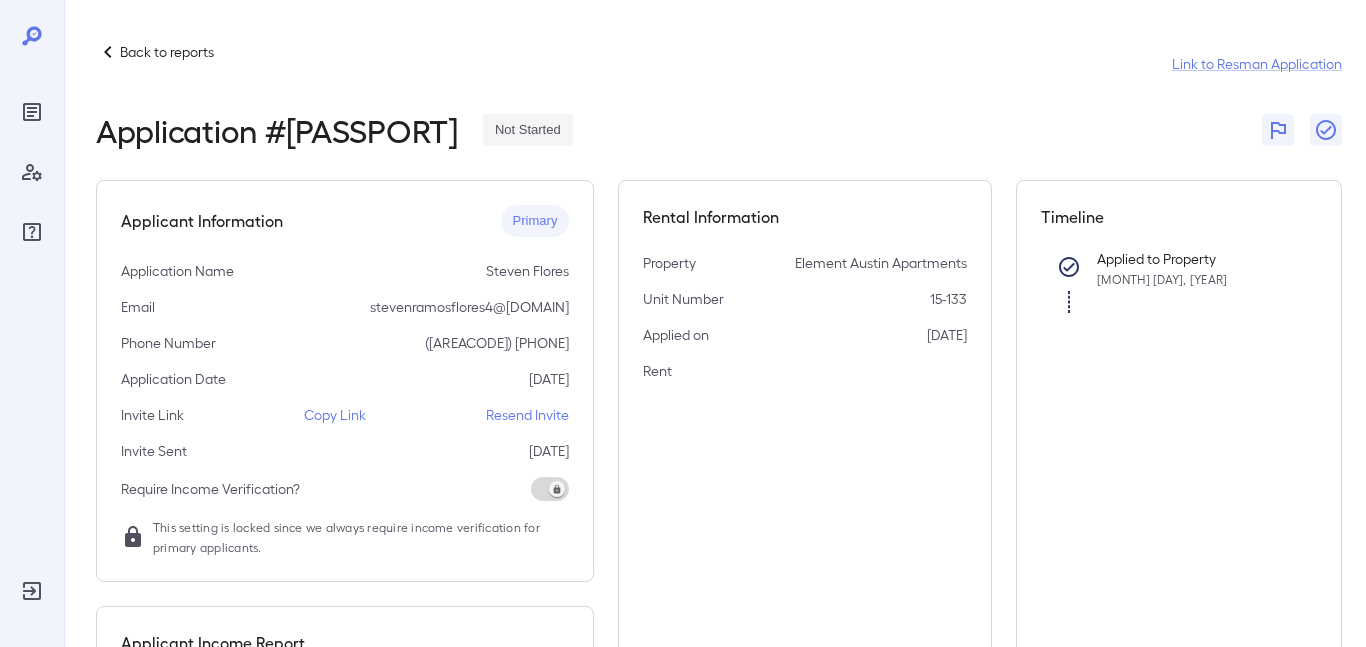 click on "Back to reports" at bounding box center (167, 52) 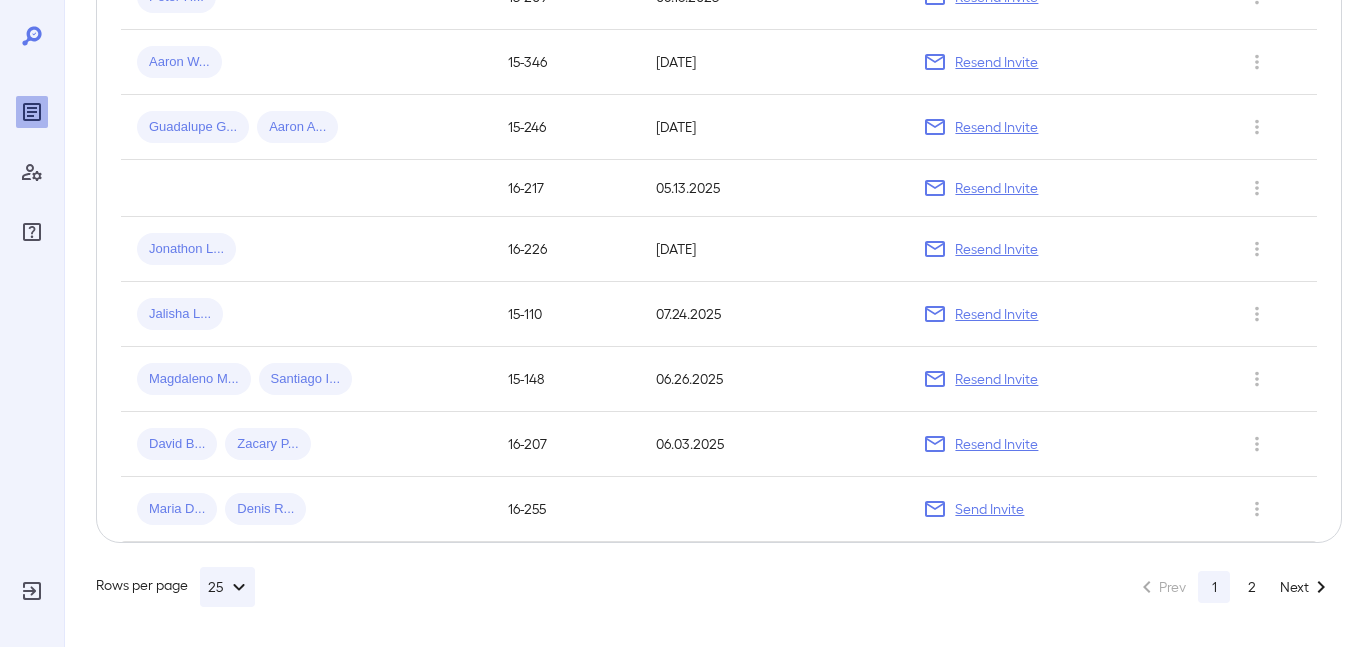 scroll, scrollTop: 1849, scrollLeft: 0, axis: vertical 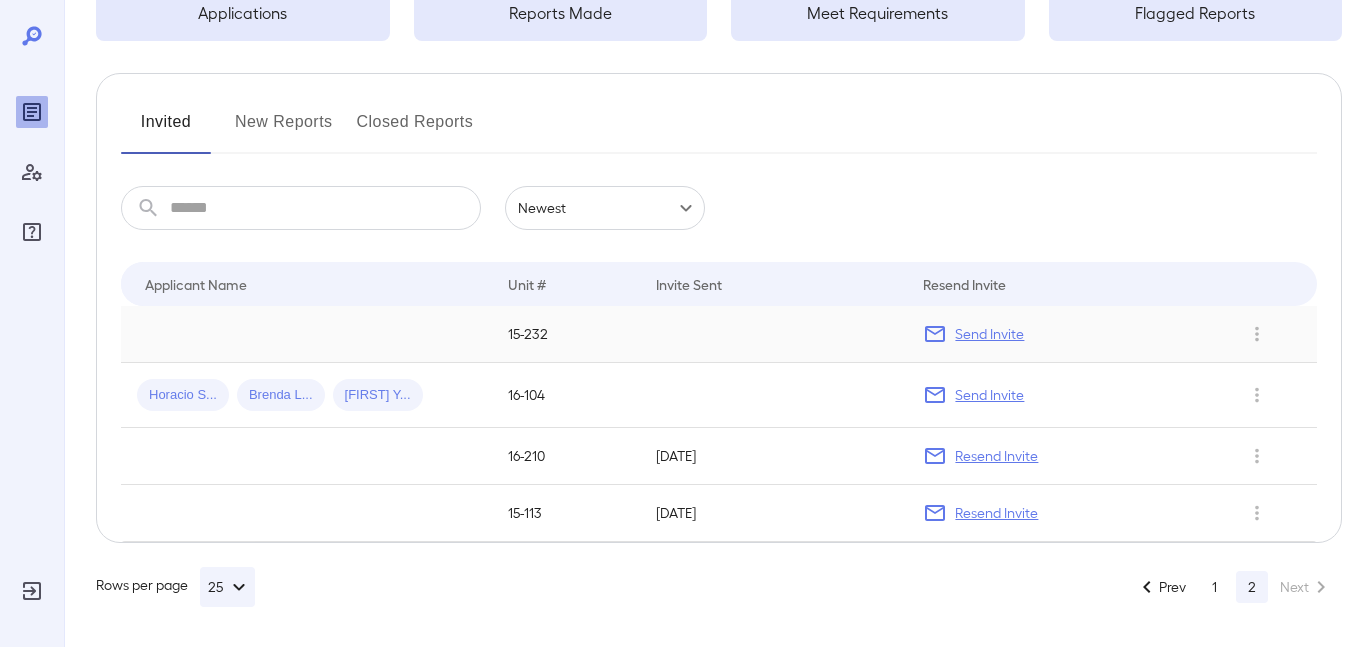 click at bounding box center [306, 334] 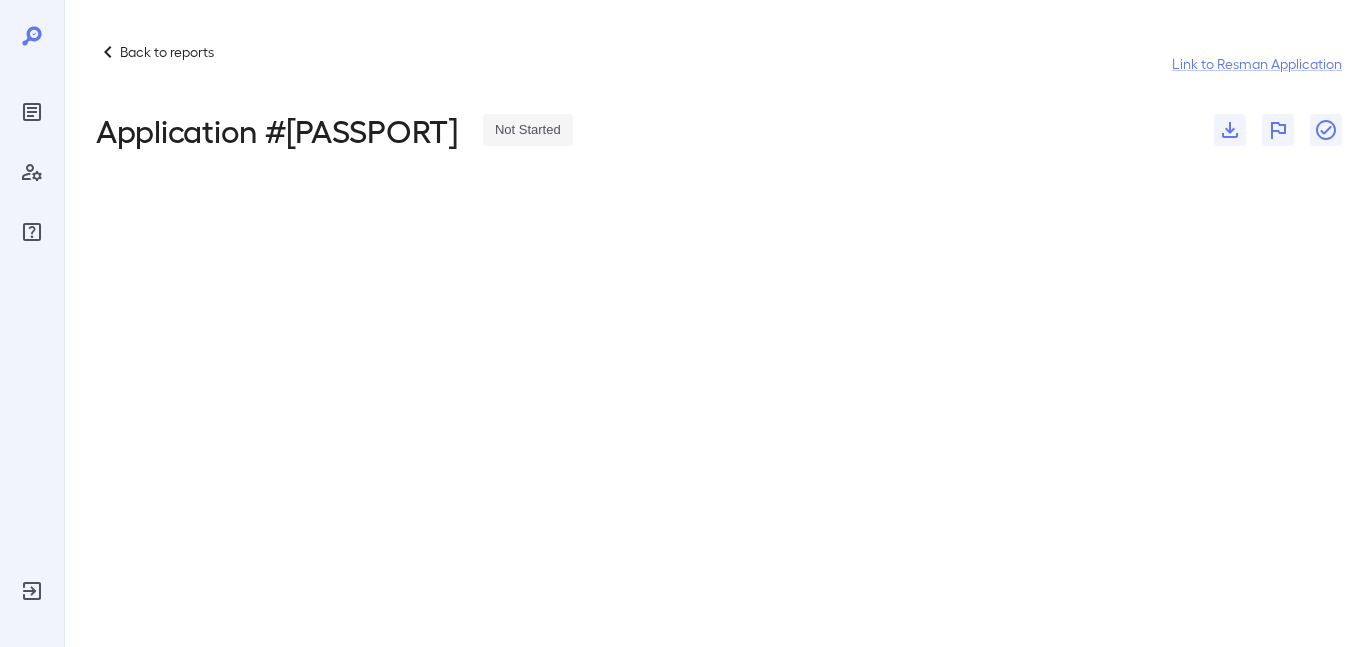 click 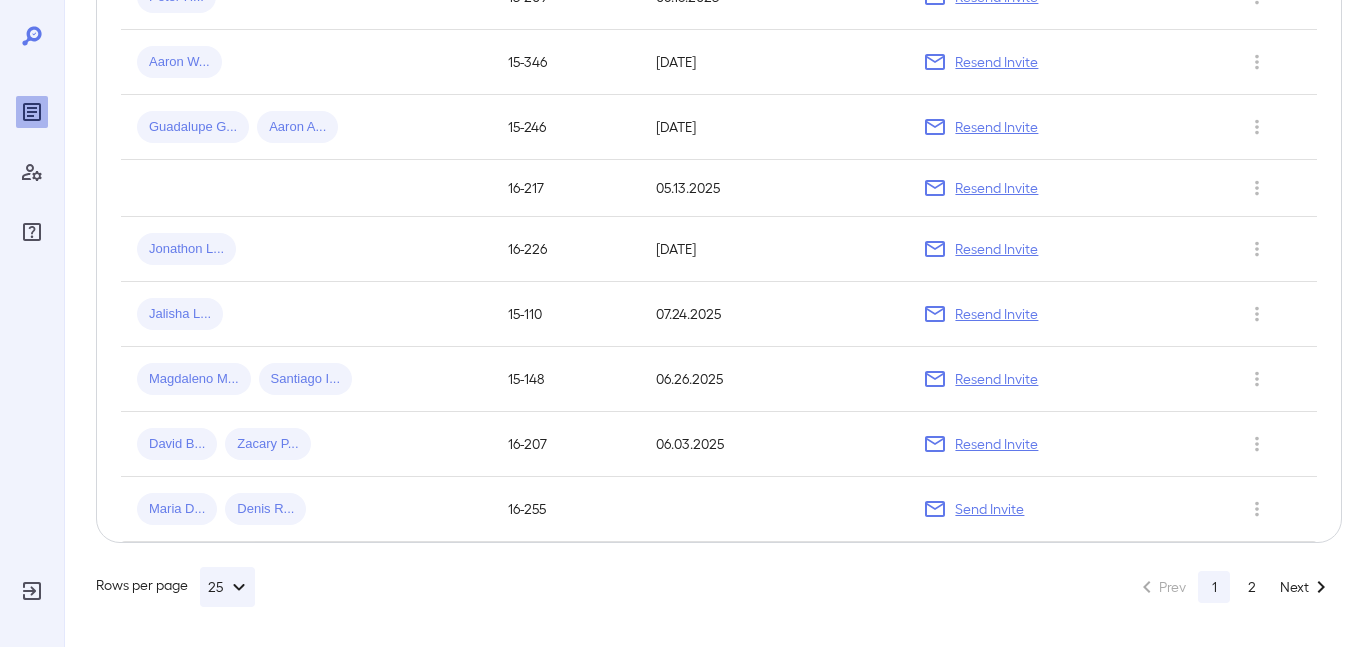 scroll, scrollTop: 1849, scrollLeft: 0, axis: vertical 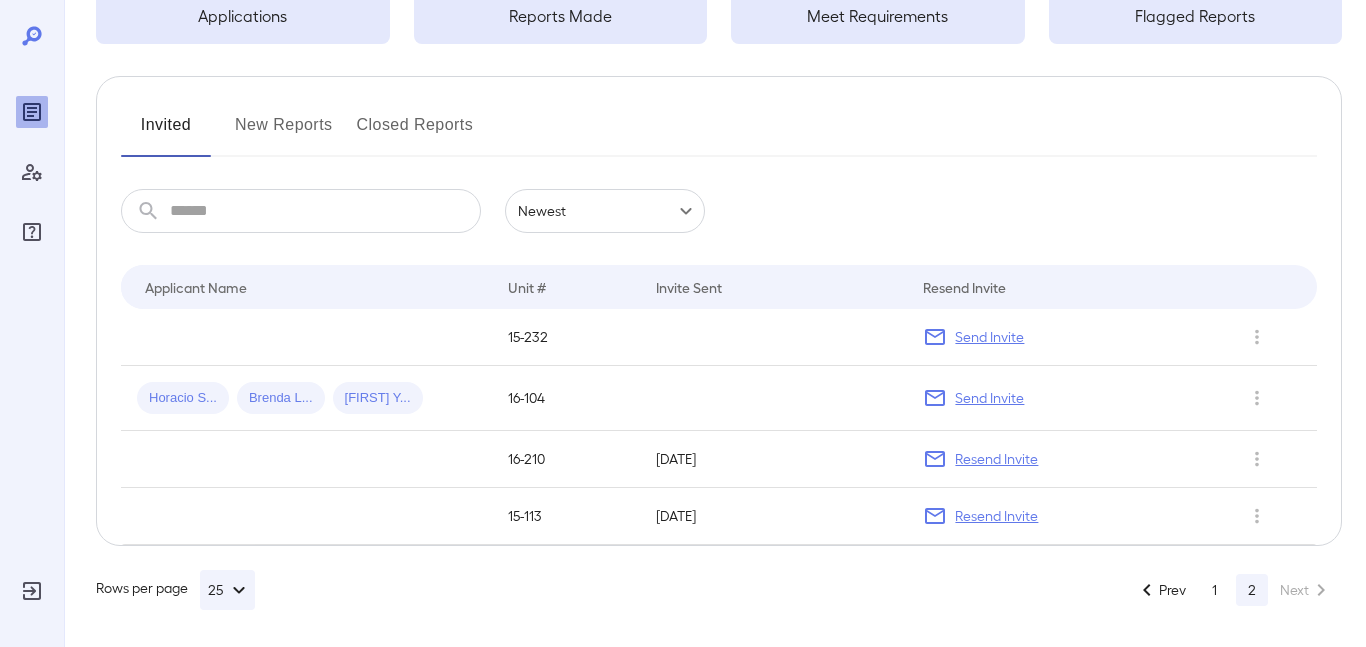 click 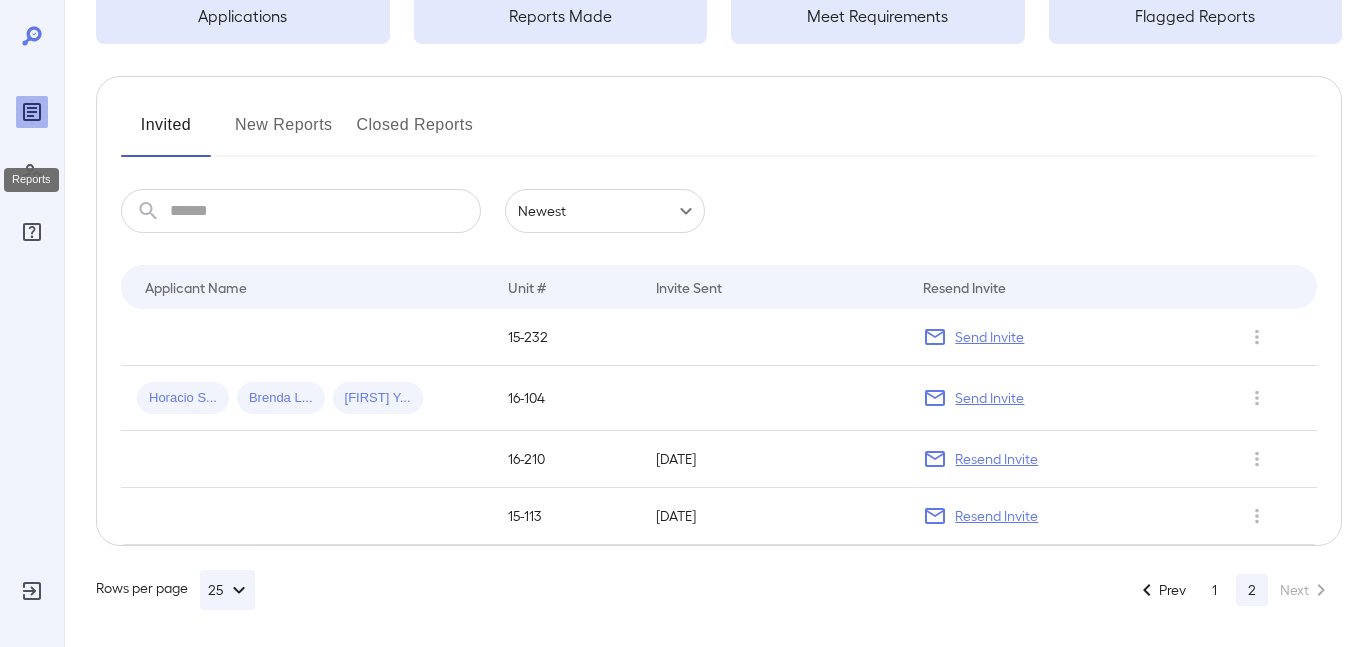 click 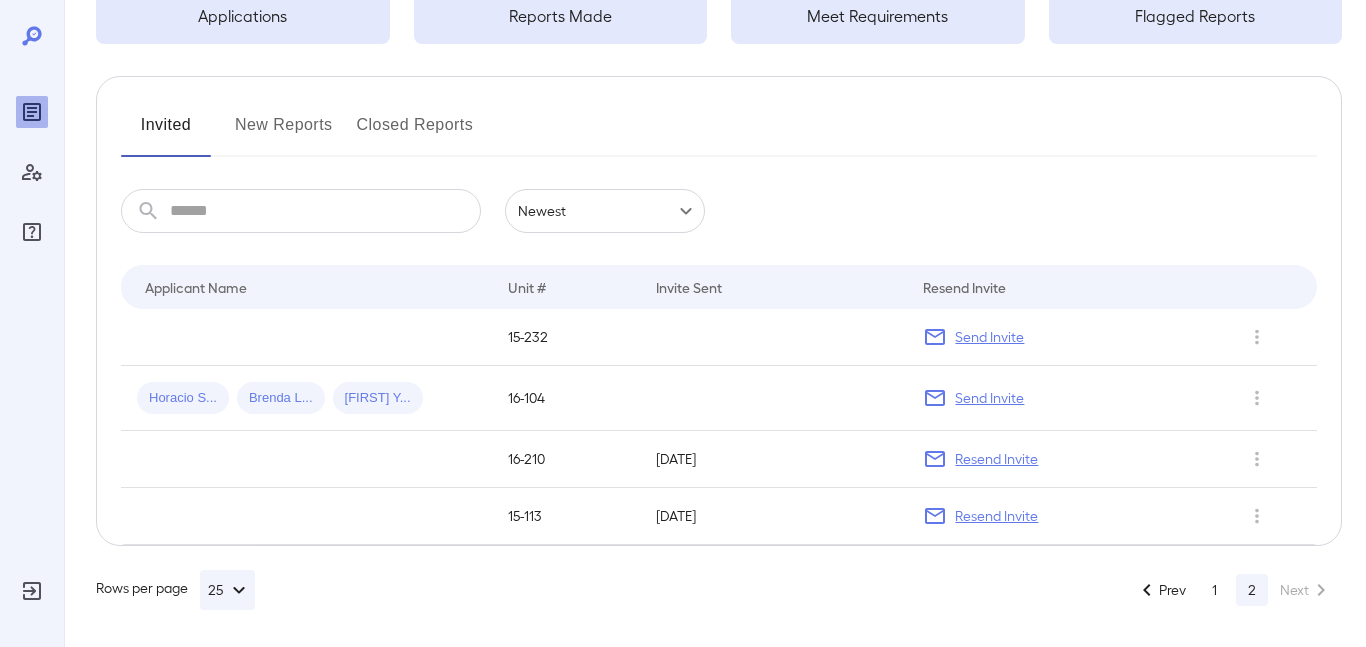 click on "New Reports" at bounding box center [284, 133] 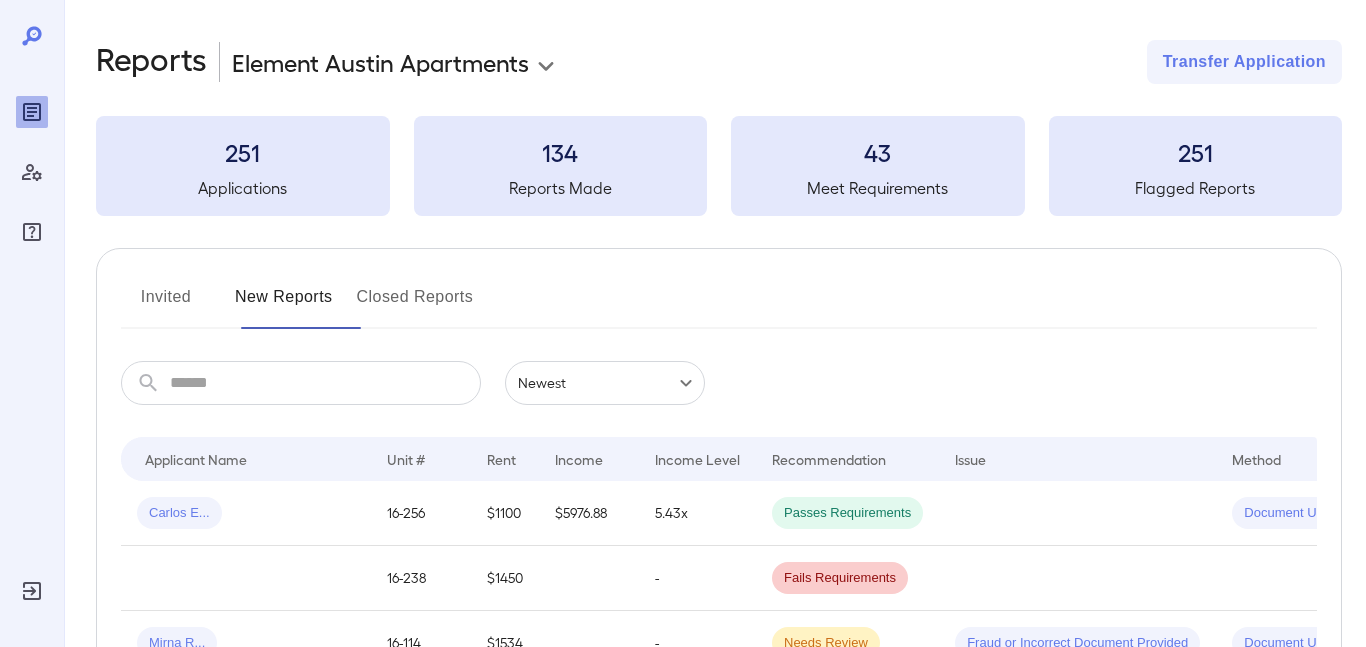click on "Closed Reports" at bounding box center (415, 305) 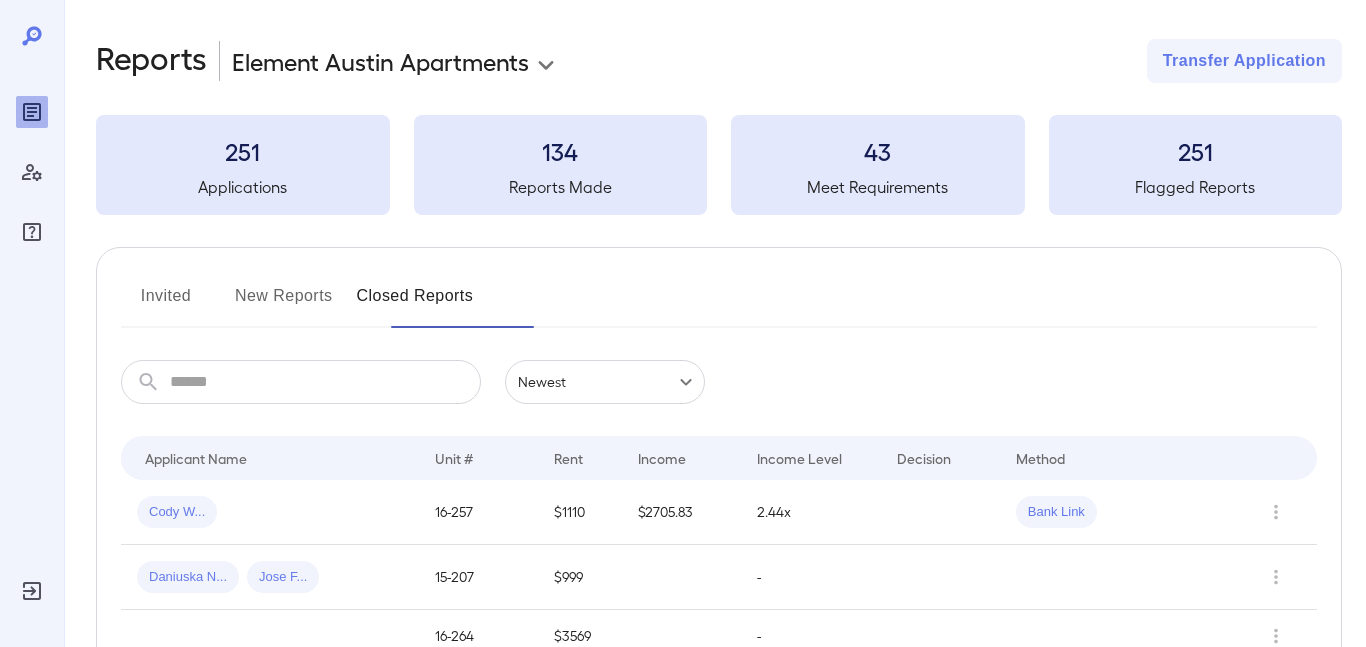 scroll, scrollTop: 0, scrollLeft: 0, axis: both 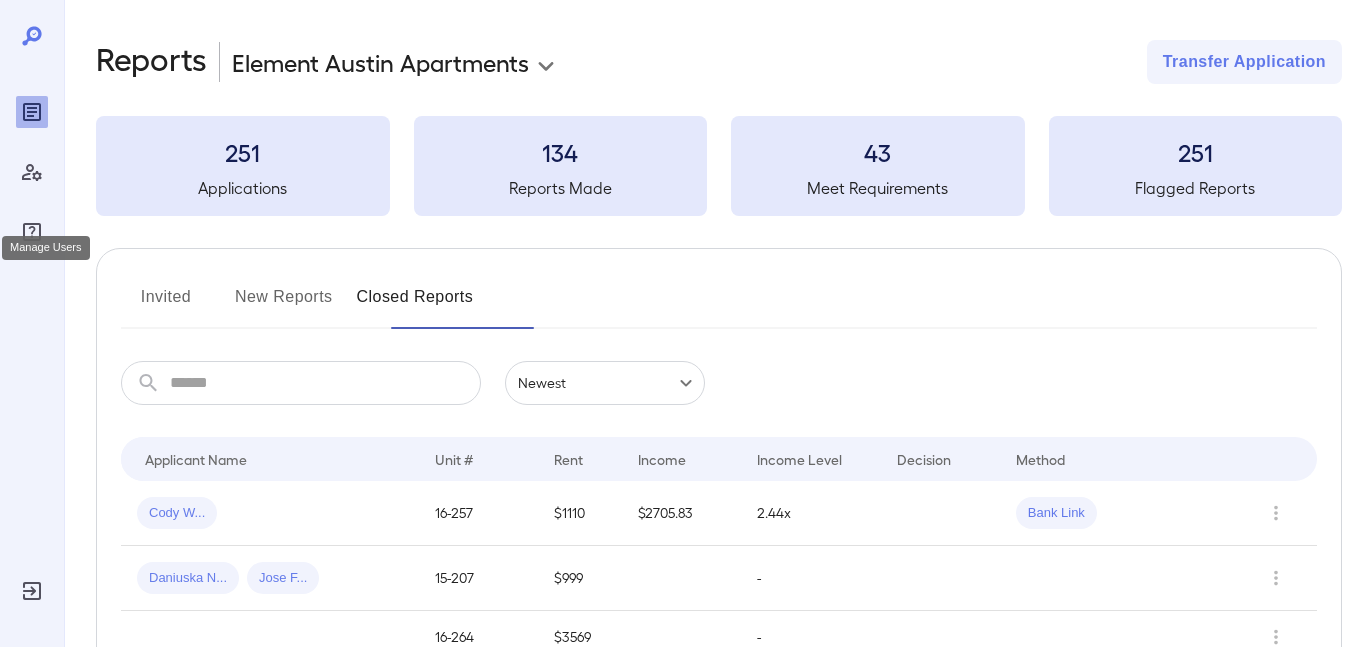 click 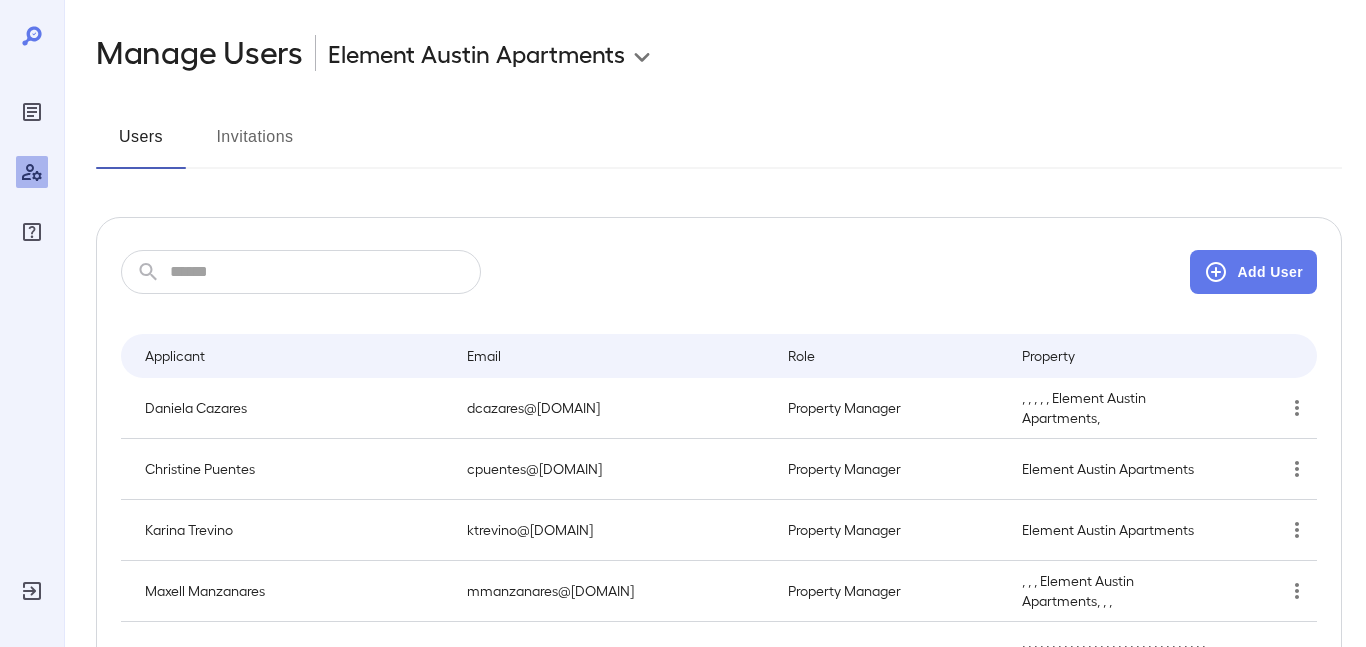 scroll, scrollTop: 0, scrollLeft: 0, axis: both 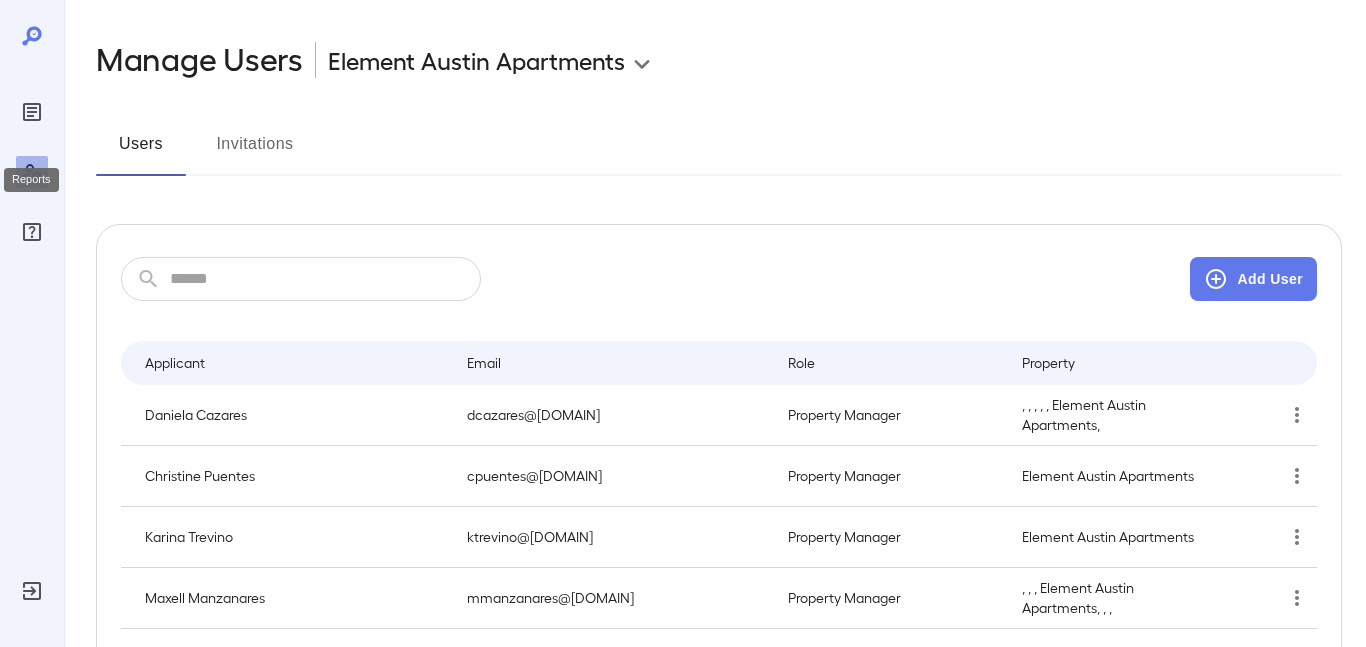 click 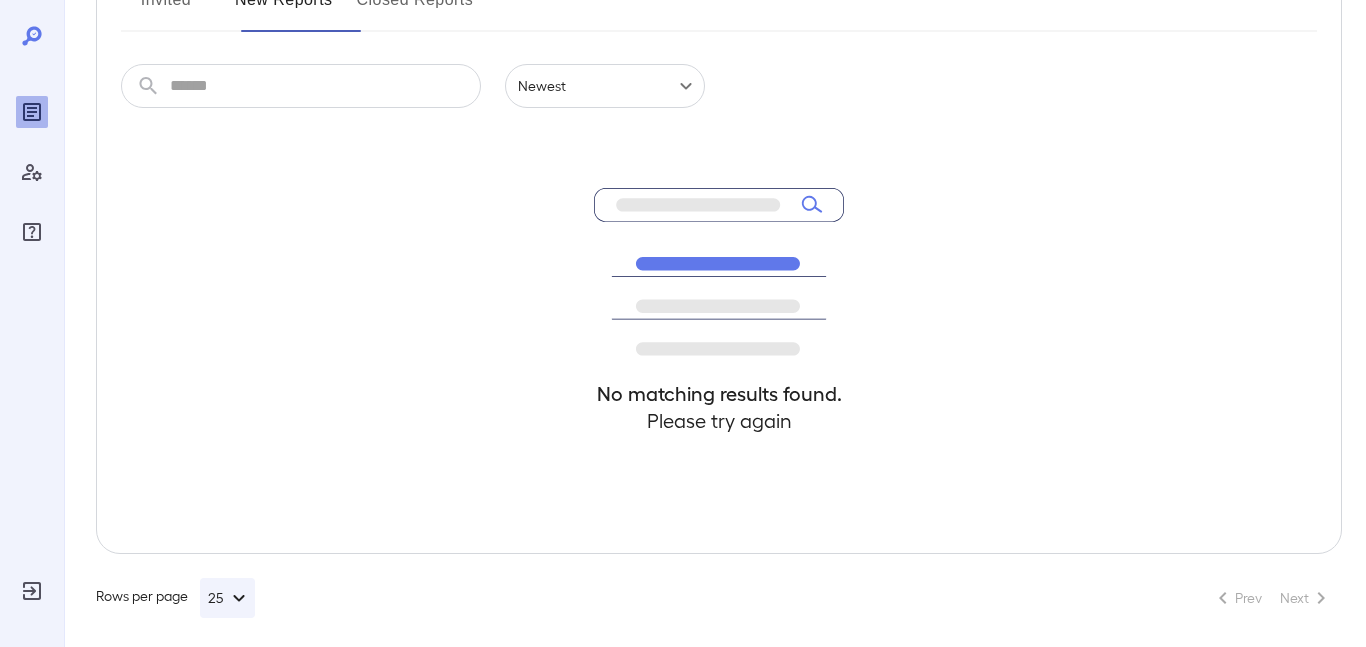 scroll, scrollTop: 300, scrollLeft: 0, axis: vertical 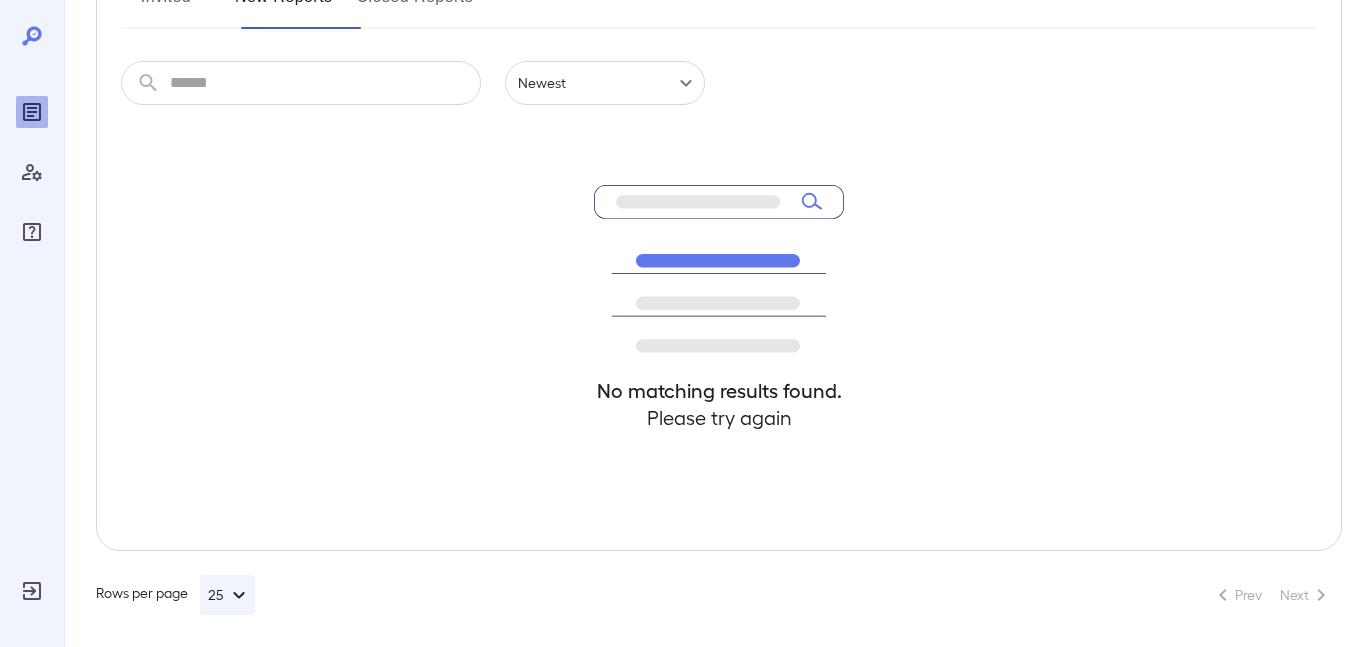 click on "Invited" at bounding box center (166, 5) 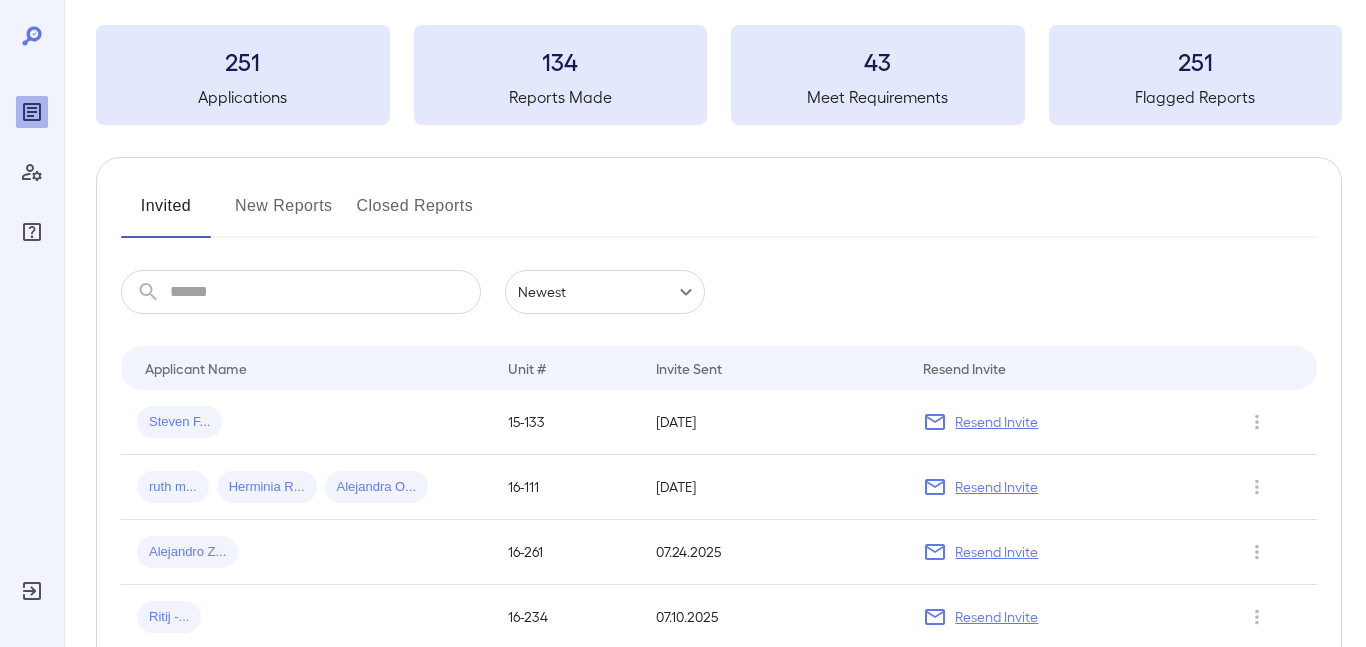 scroll, scrollTop: 0, scrollLeft: 0, axis: both 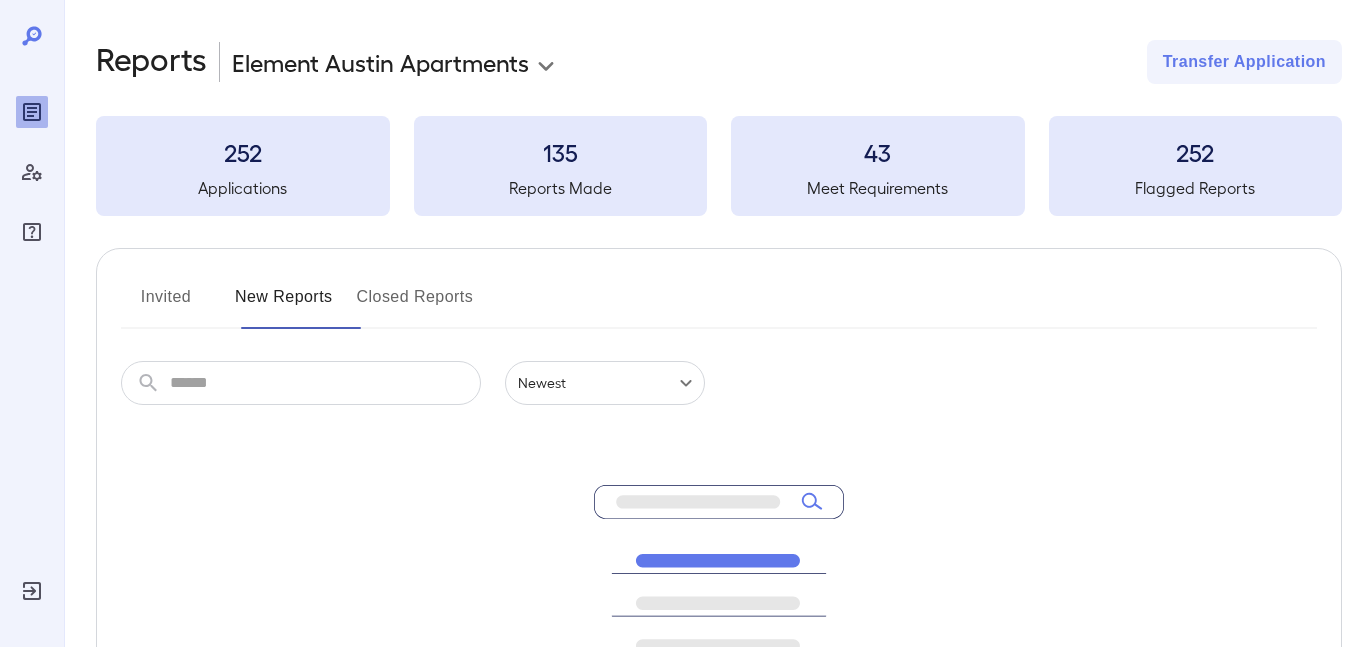 click on "Invited" at bounding box center [166, 305] 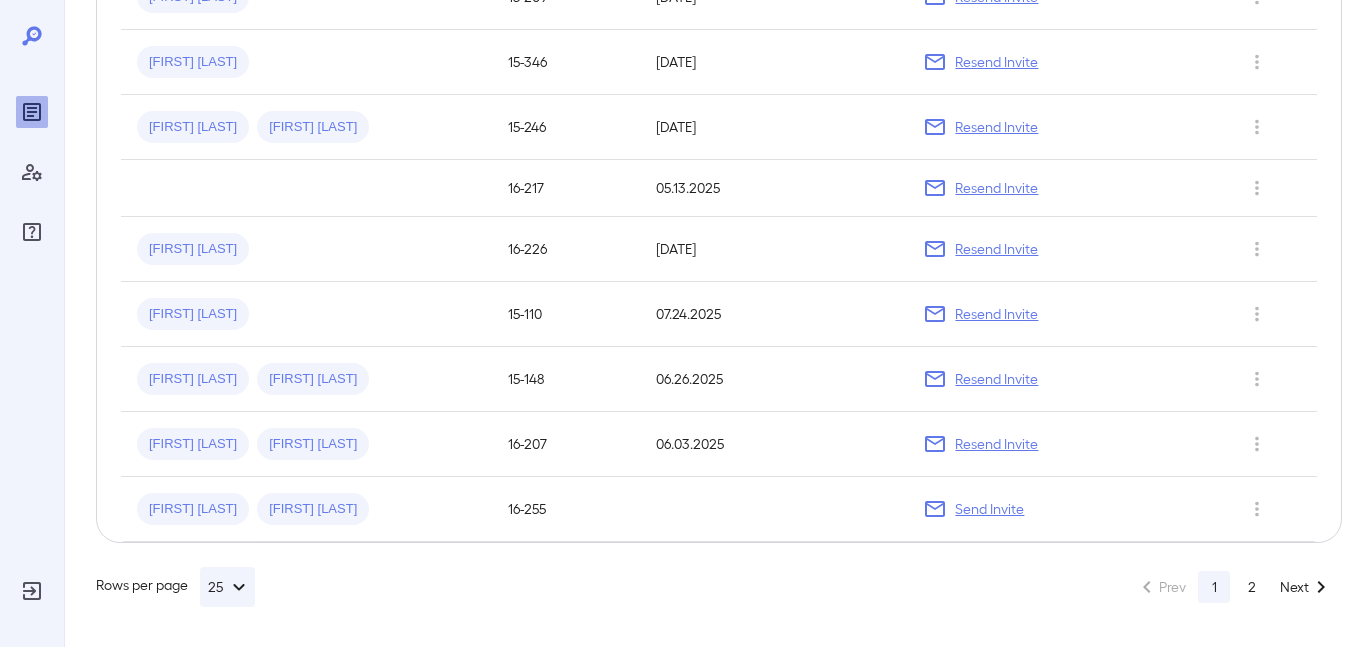 scroll, scrollTop: 1849, scrollLeft: 0, axis: vertical 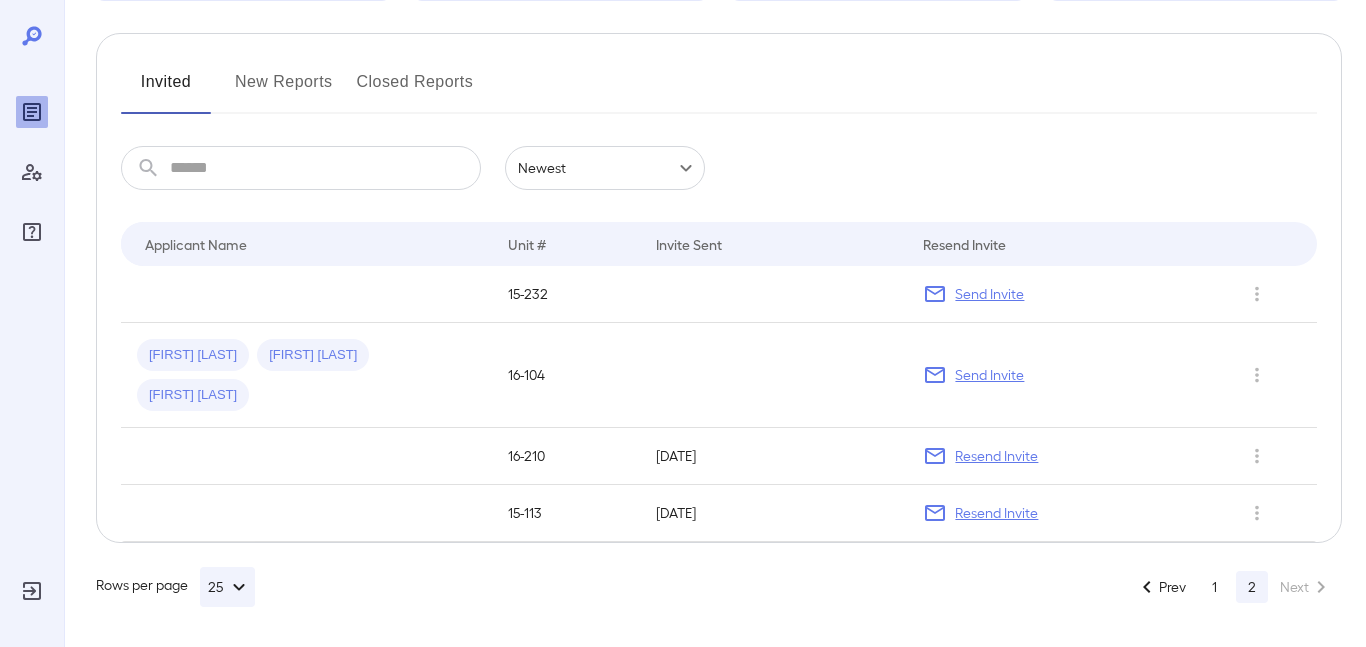 click on "1" at bounding box center [1214, 587] 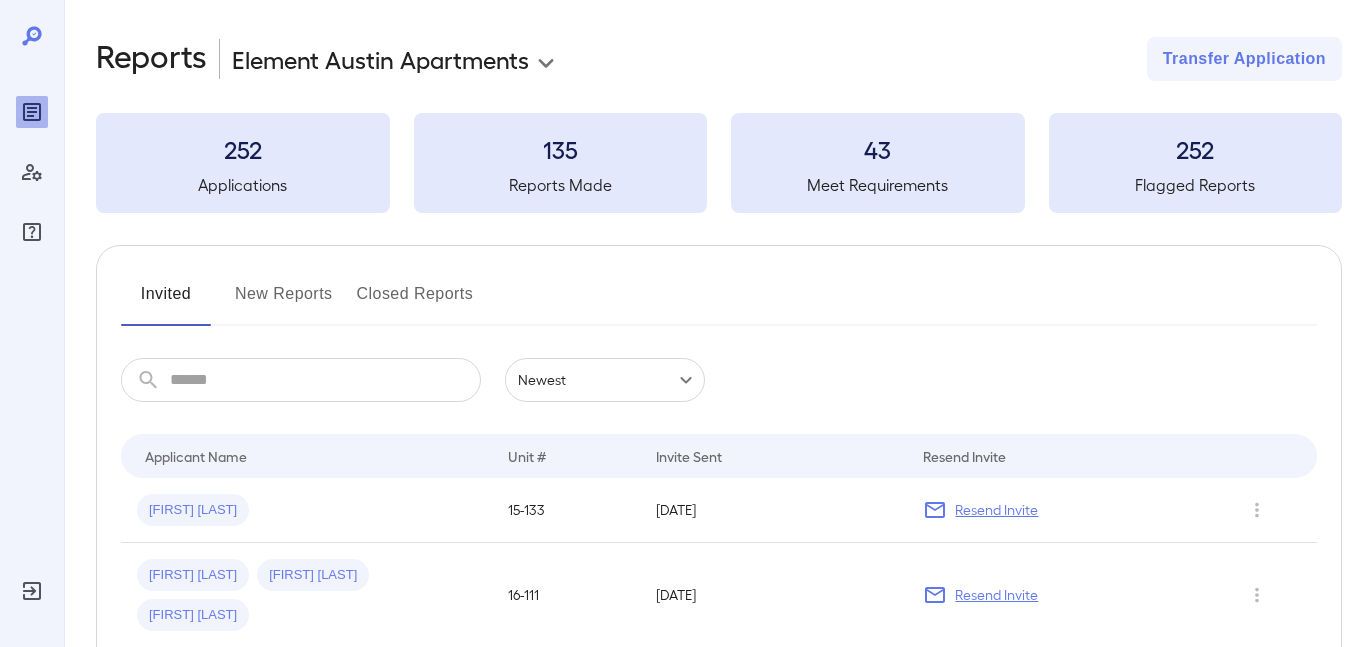 scroll, scrollTop: 0, scrollLeft: 0, axis: both 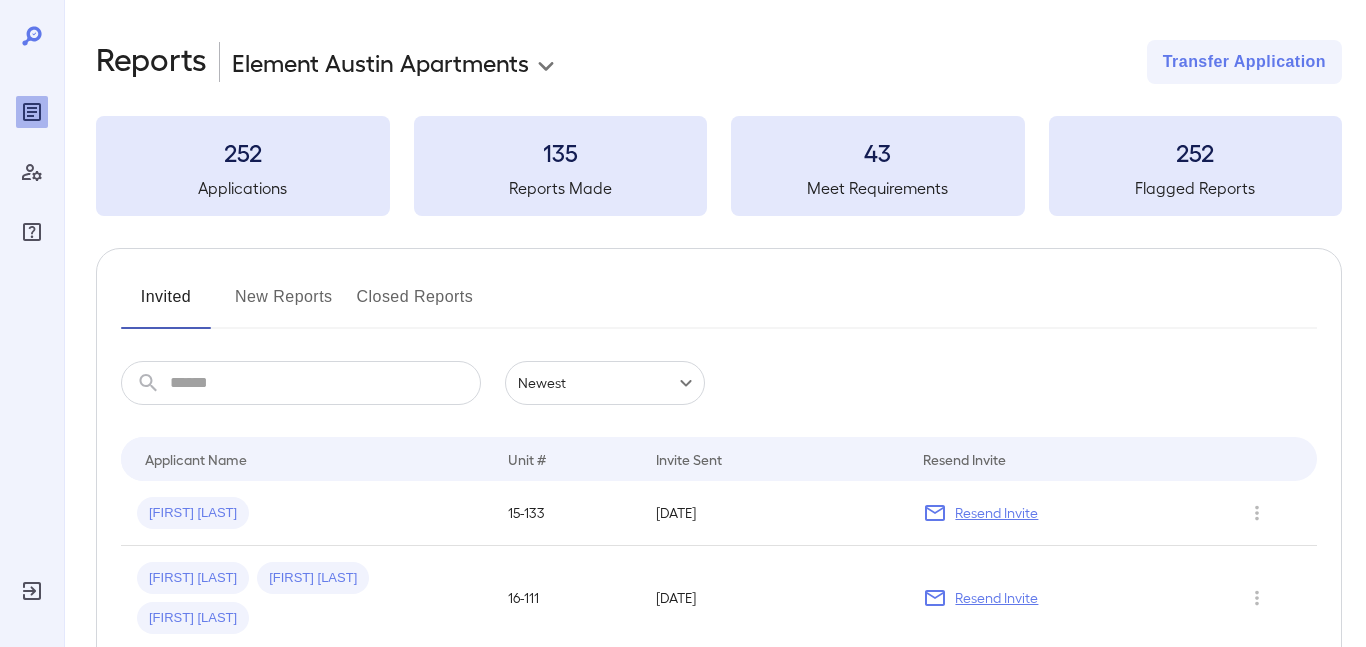 click on "New Reports" at bounding box center [284, 305] 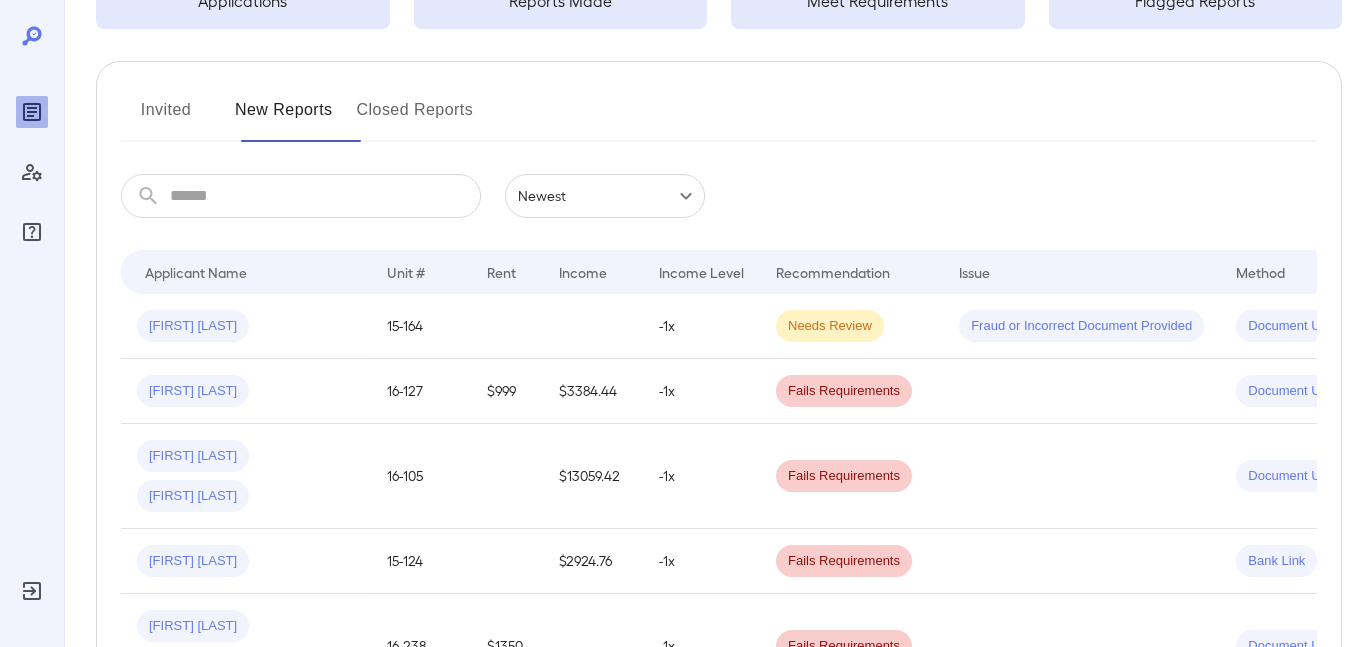 scroll, scrollTop: 190, scrollLeft: 0, axis: vertical 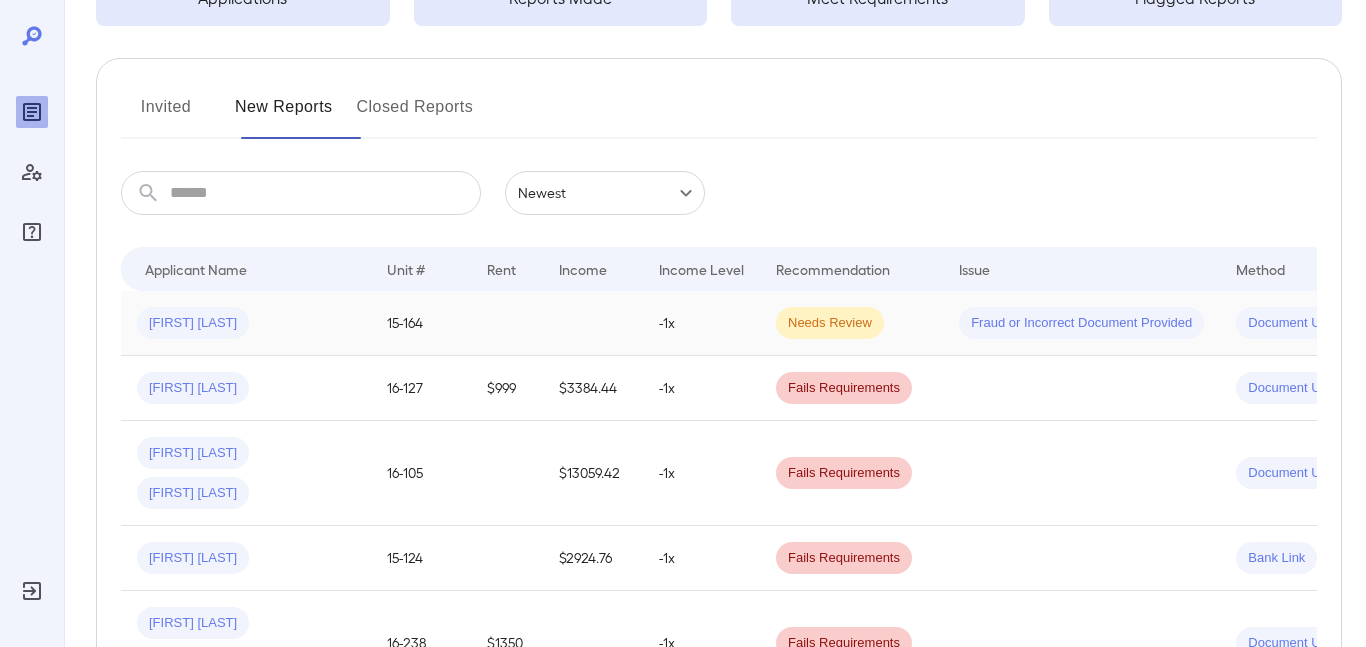 click on "Sebastian A..." at bounding box center [193, 323] 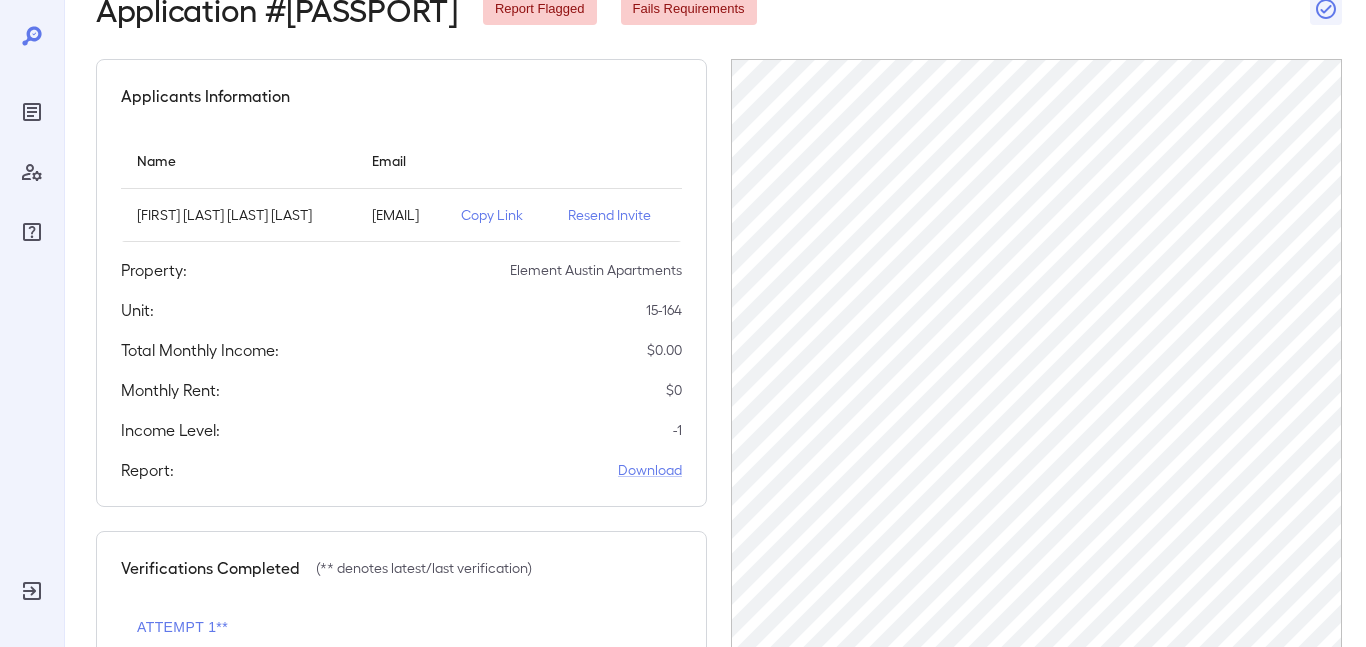 scroll, scrollTop: 134, scrollLeft: 0, axis: vertical 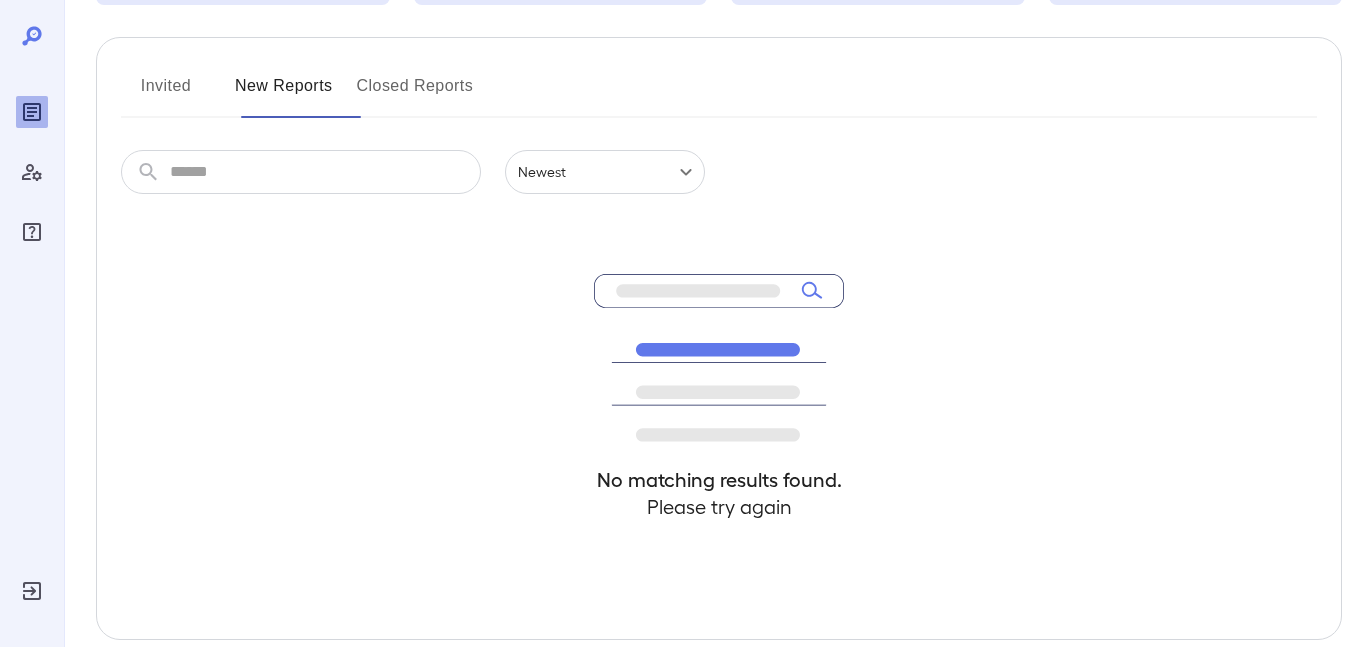 click on "New Reports" at bounding box center [284, 94] 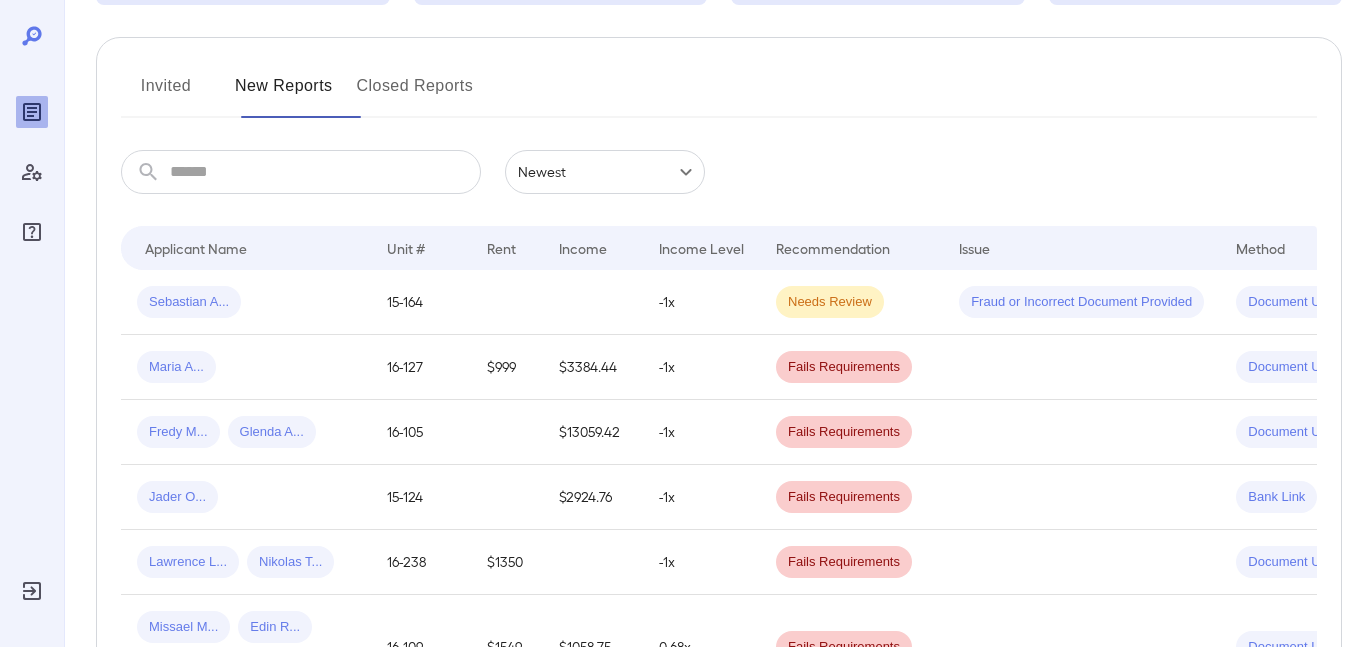 click on "New Reports" at bounding box center [284, 94] 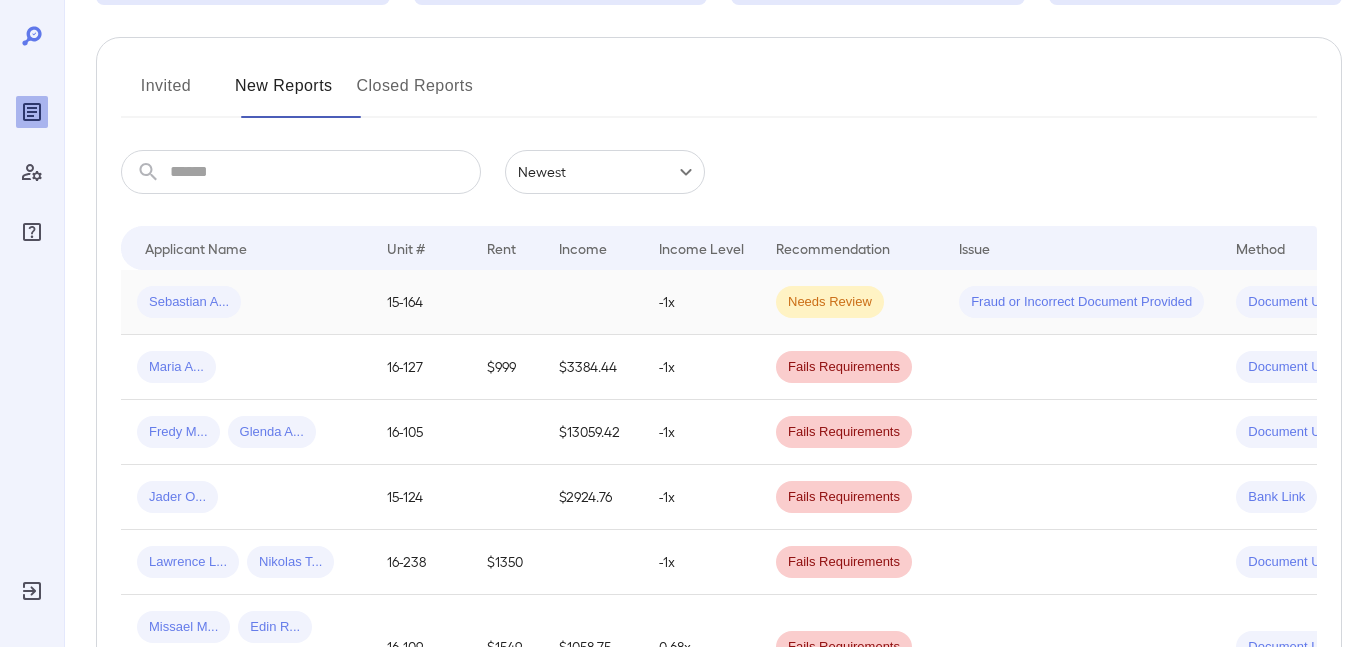 click on "Sebastian A..." at bounding box center [189, 302] 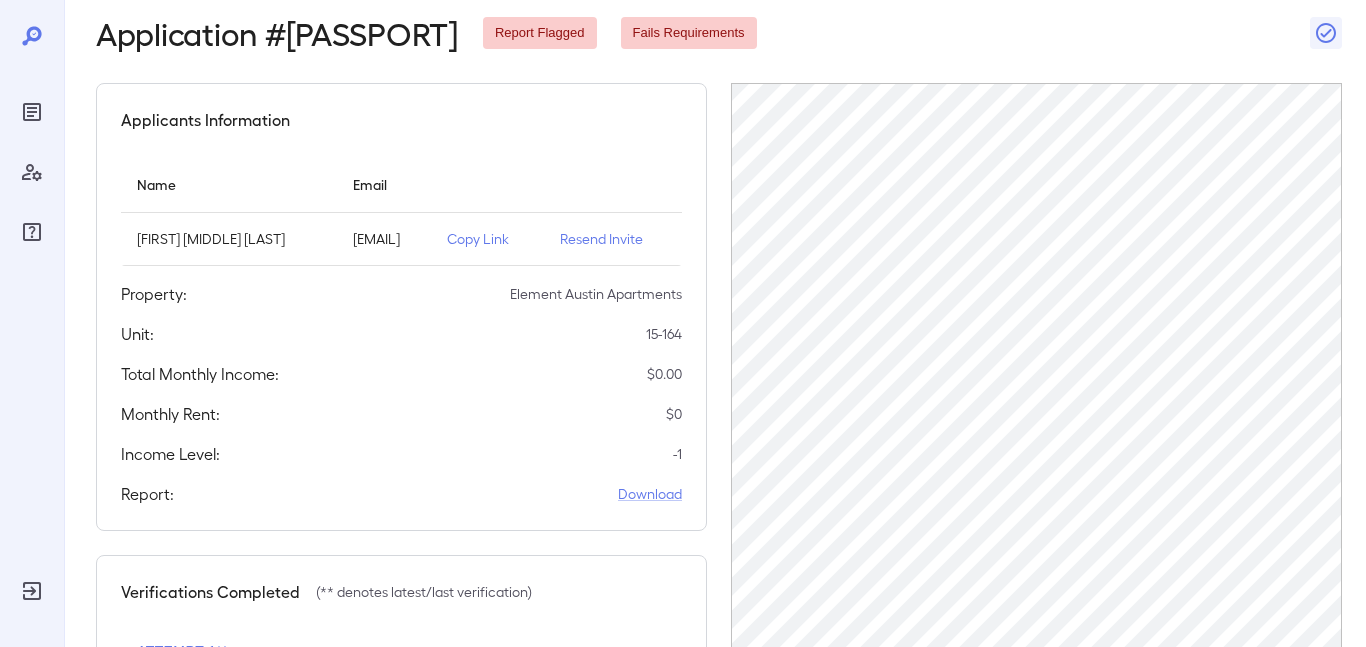 scroll, scrollTop: 126, scrollLeft: 0, axis: vertical 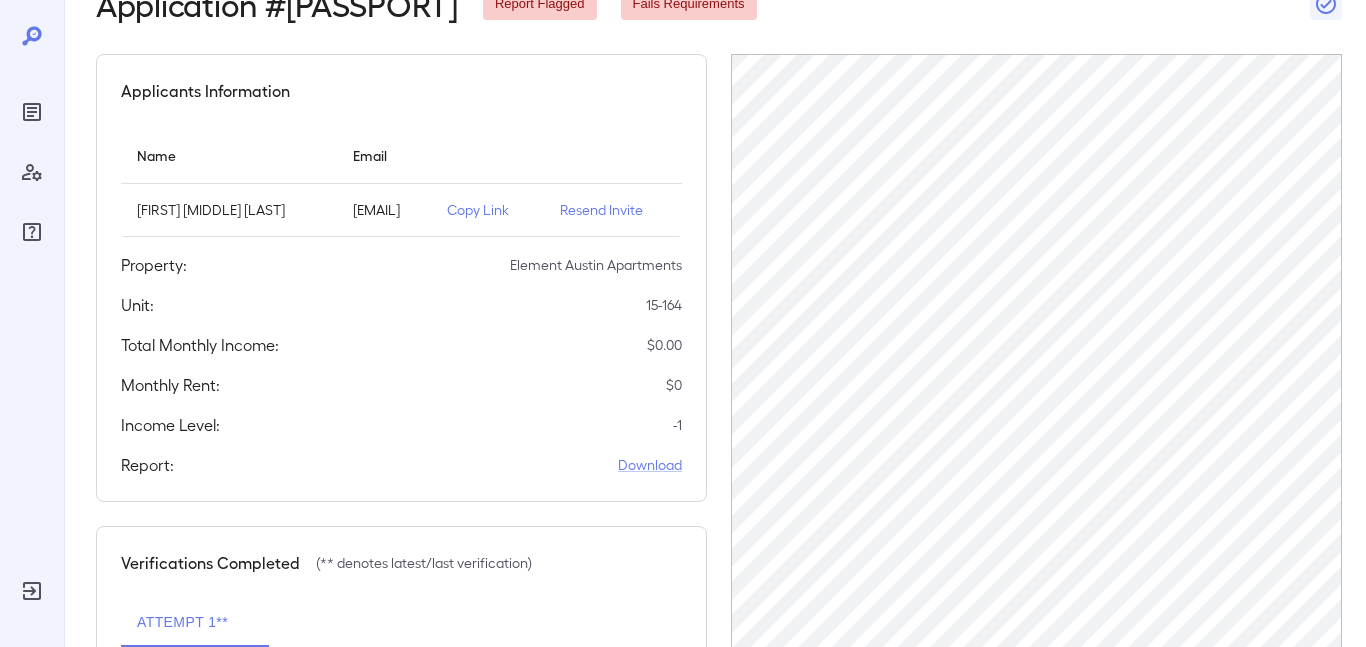 click on "Copy Link" at bounding box center [487, 210] 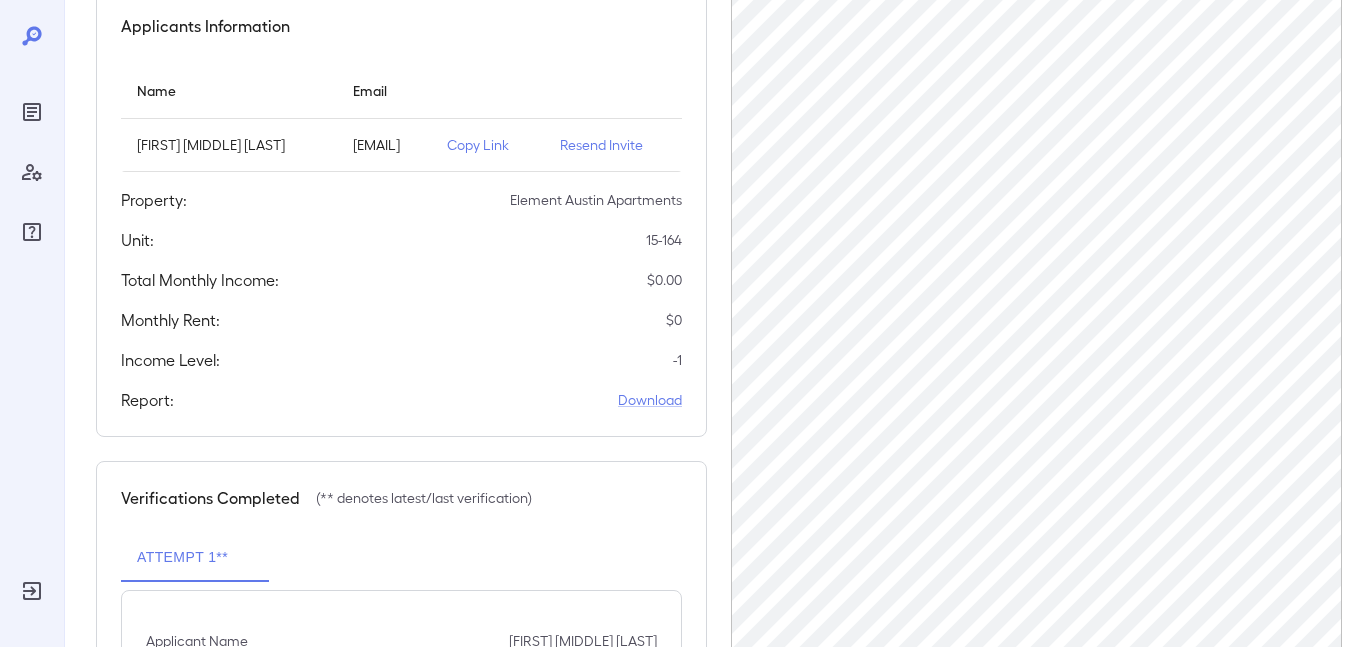 scroll, scrollTop: 193, scrollLeft: 0, axis: vertical 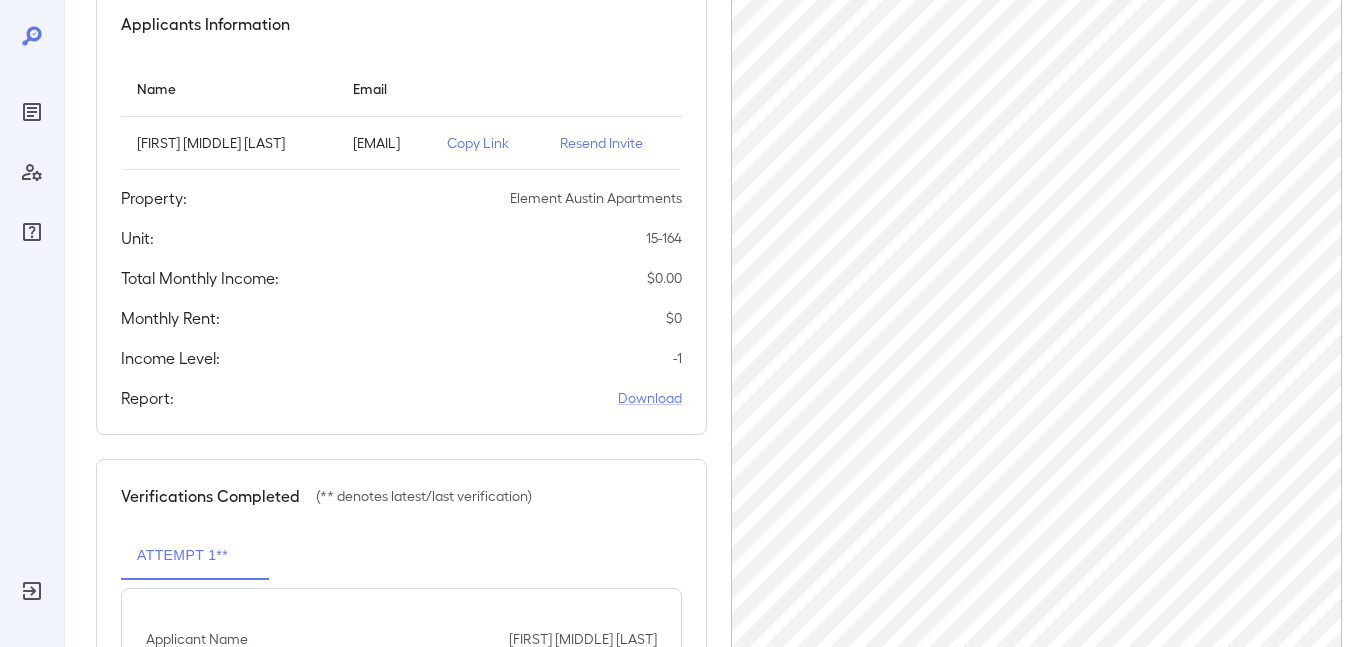 click on "Copy Link" at bounding box center [487, 143] 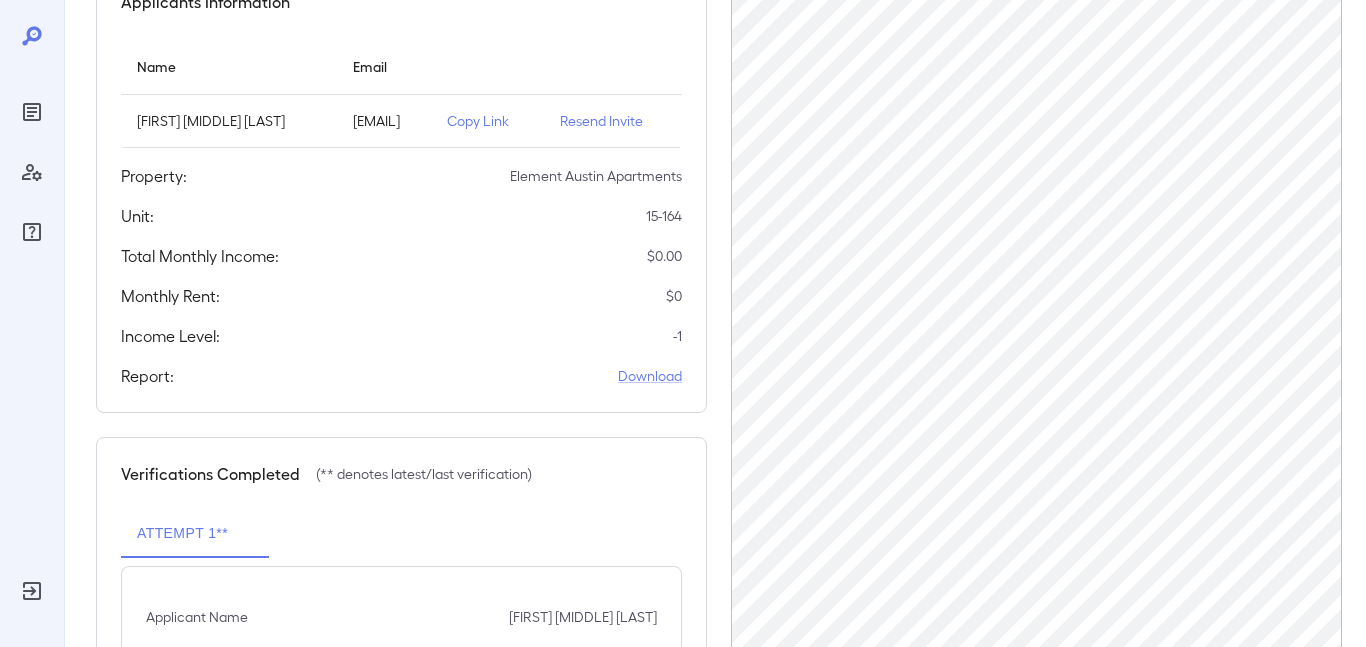 scroll, scrollTop: 0, scrollLeft: 0, axis: both 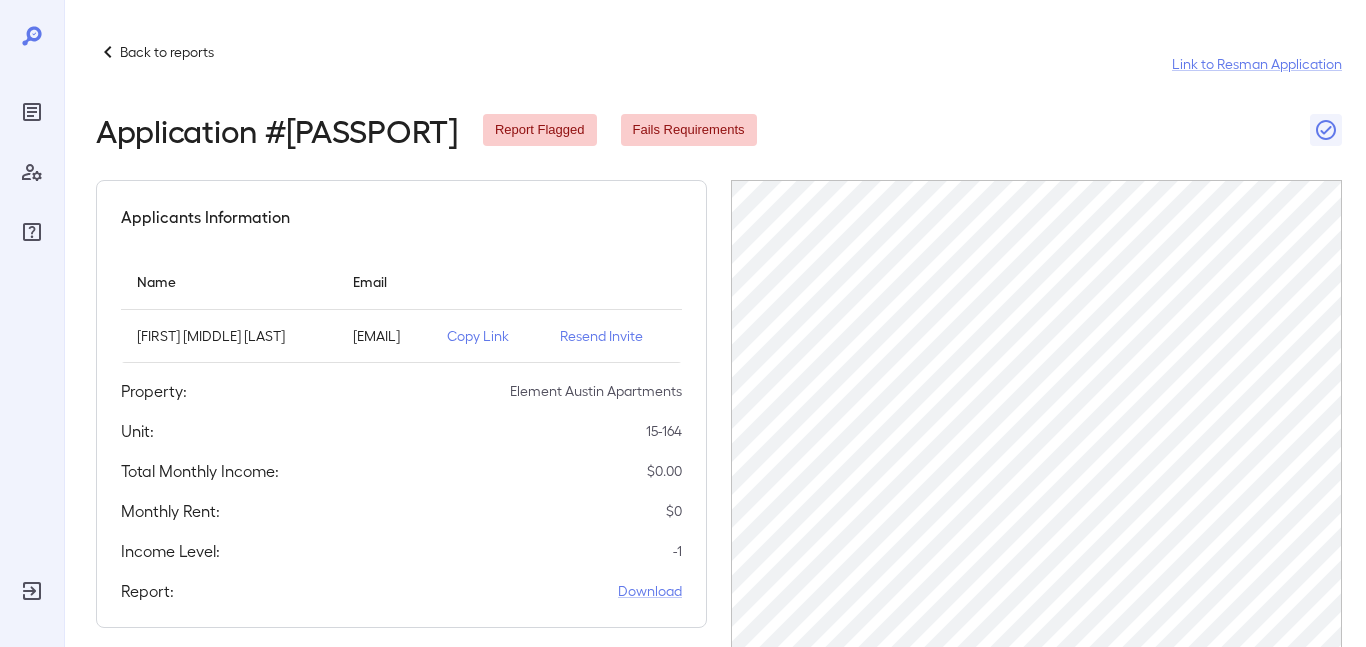 click on "Back to reports" at bounding box center [167, 52] 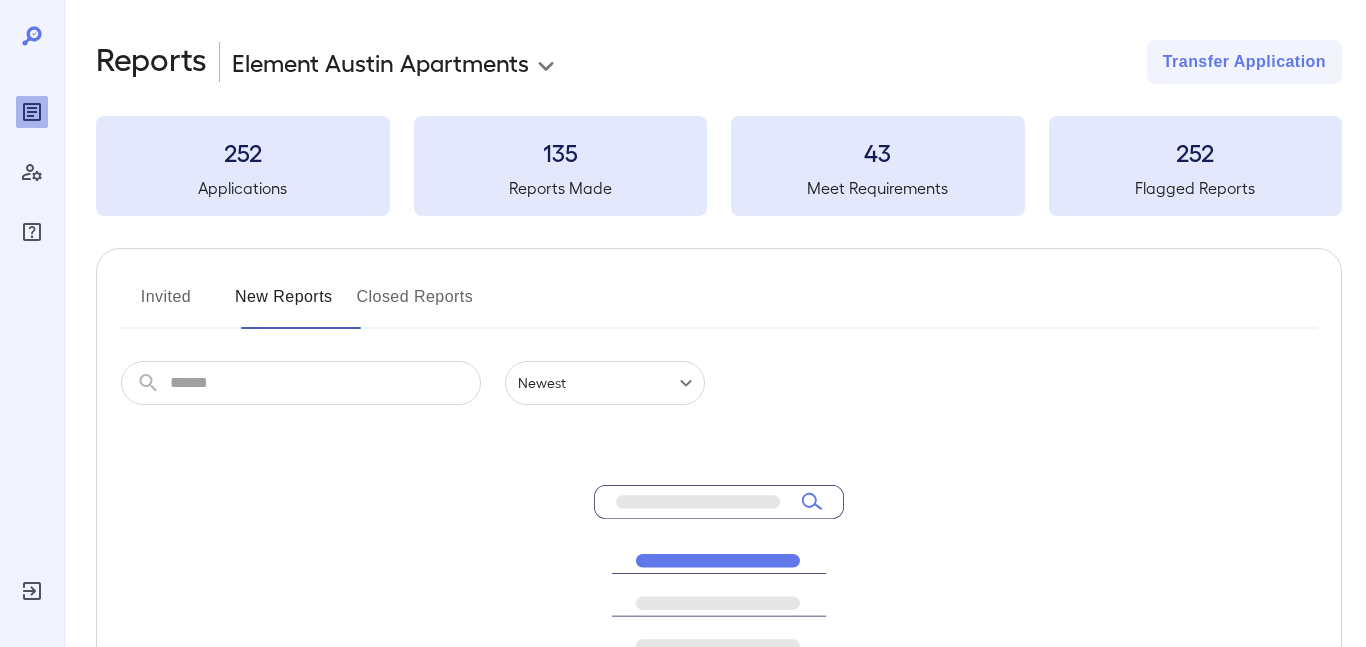click on "New Reports" at bounding box center [284, 305] 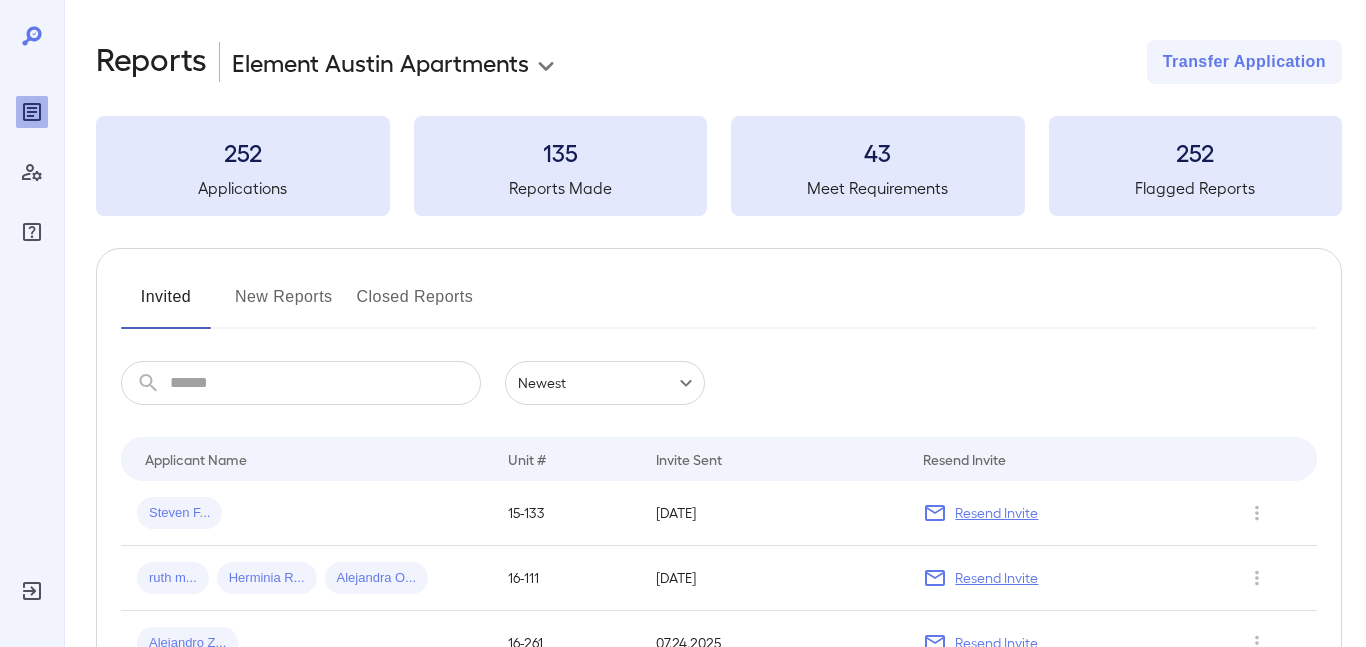click on "New Reports" at bounding box center (284, 305) 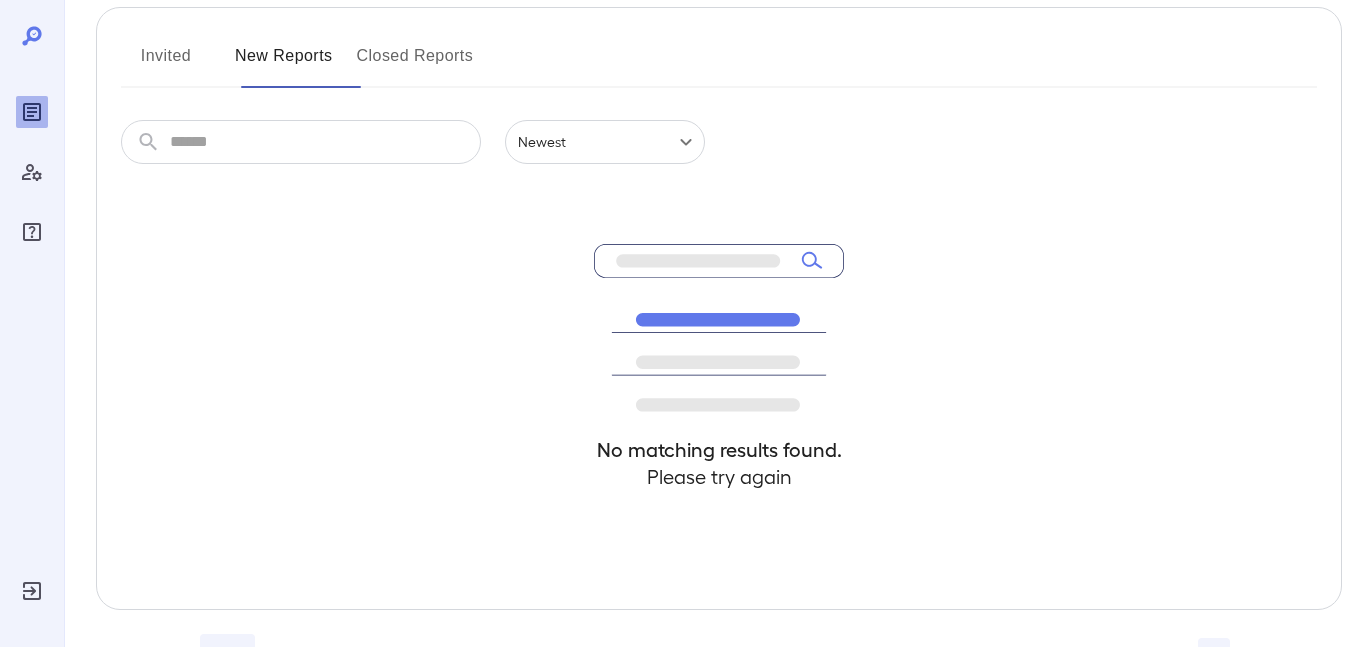 scroll, scrollTop: 267, scrollLeft: 0, axis: vertical 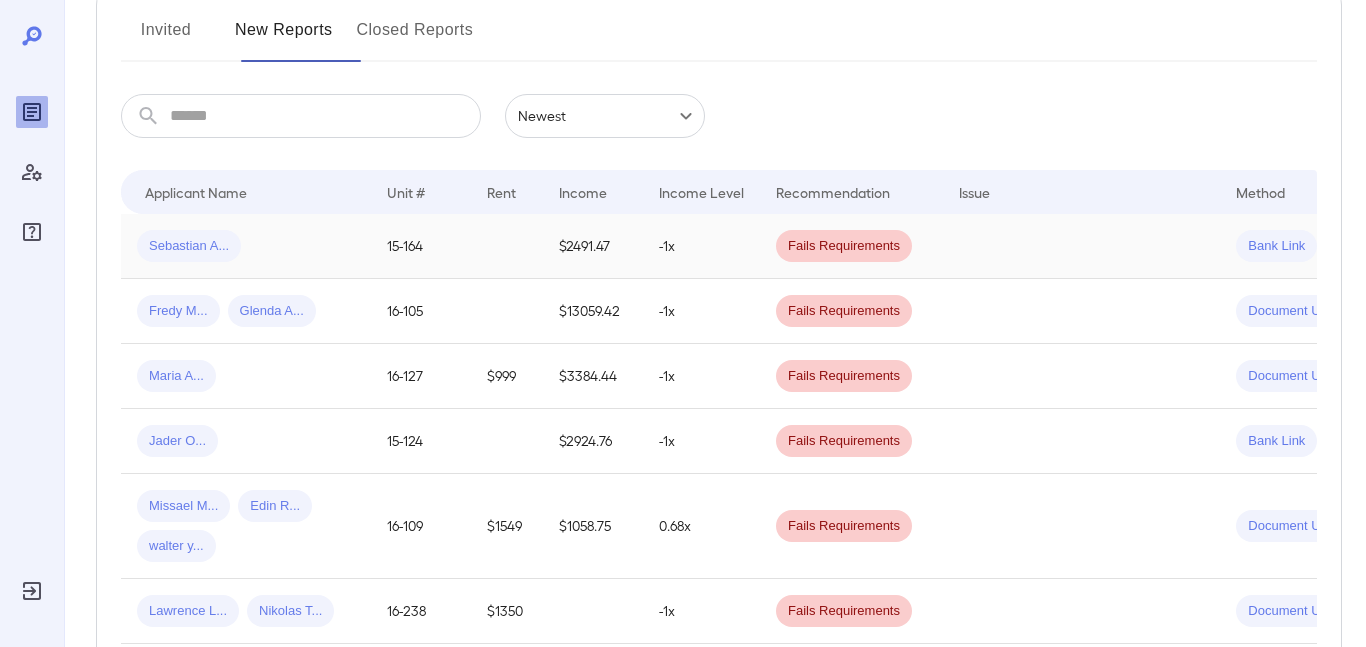 click on "Sebastian A..." at bounding box center (189, 246) 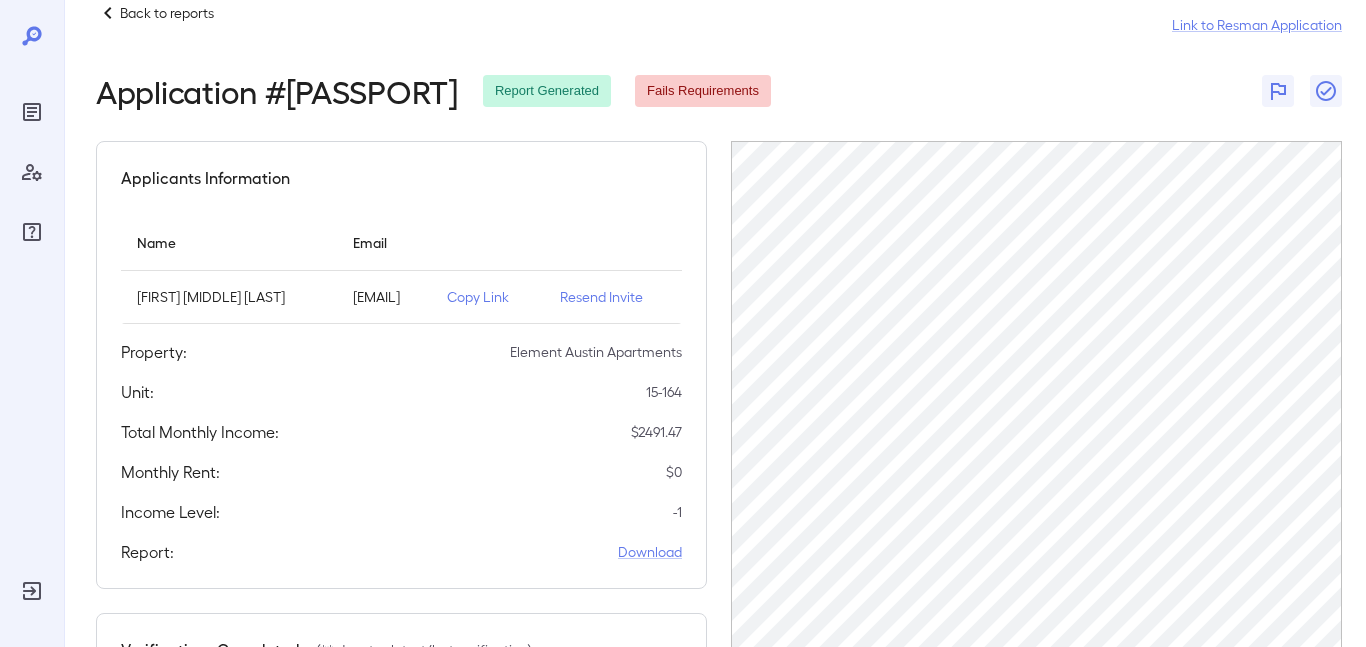 scroll, scrollTop: 62, scrollLeft: 0, axis: vertical 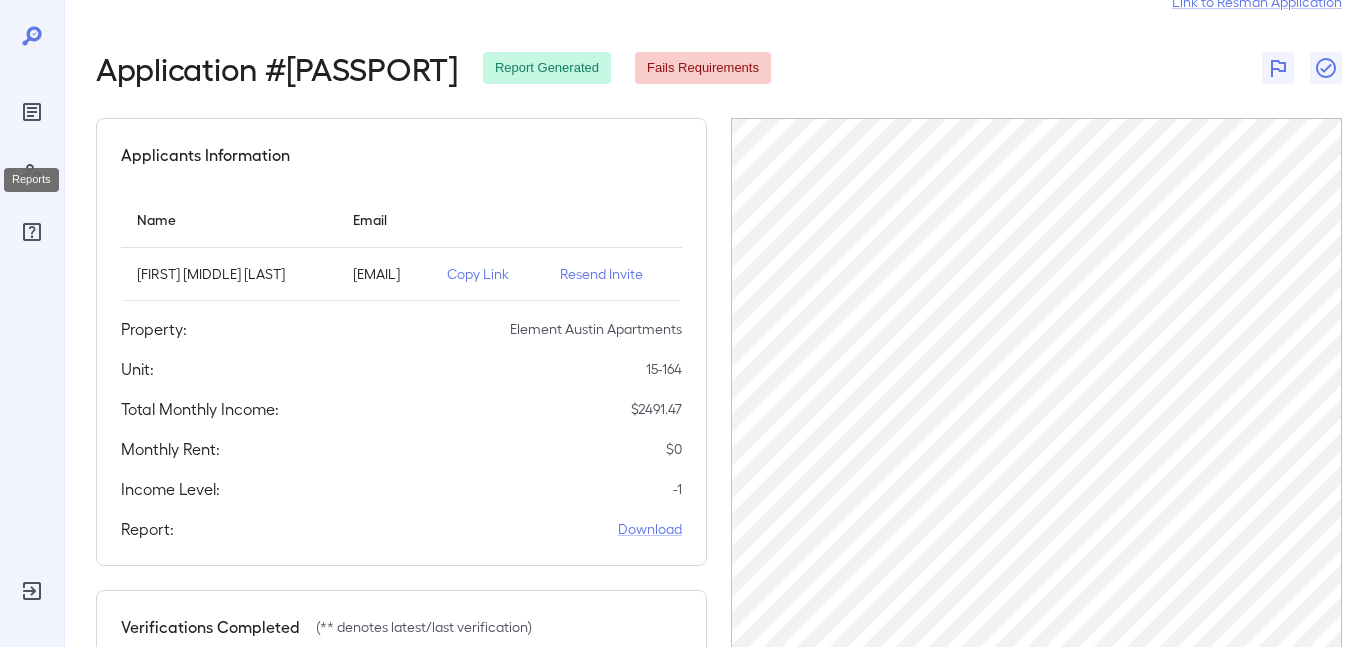 click 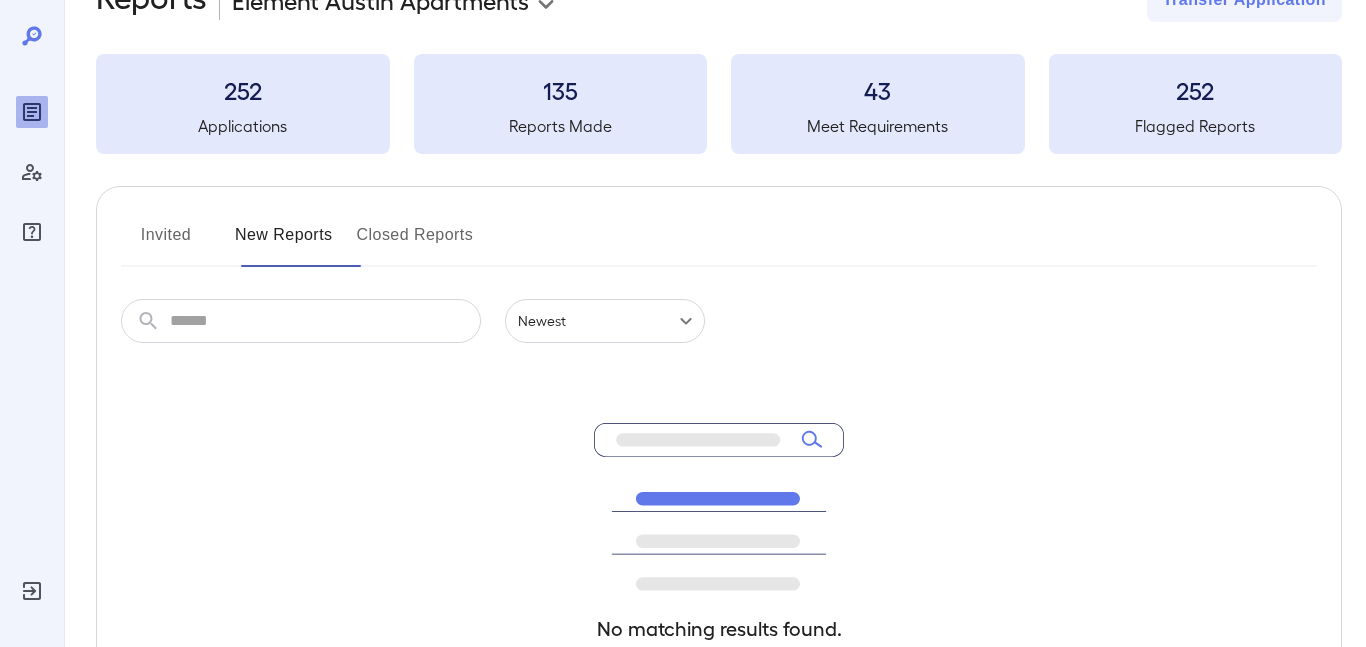 click on "No matching results found. Please try again" at bounding box center (719, 565) 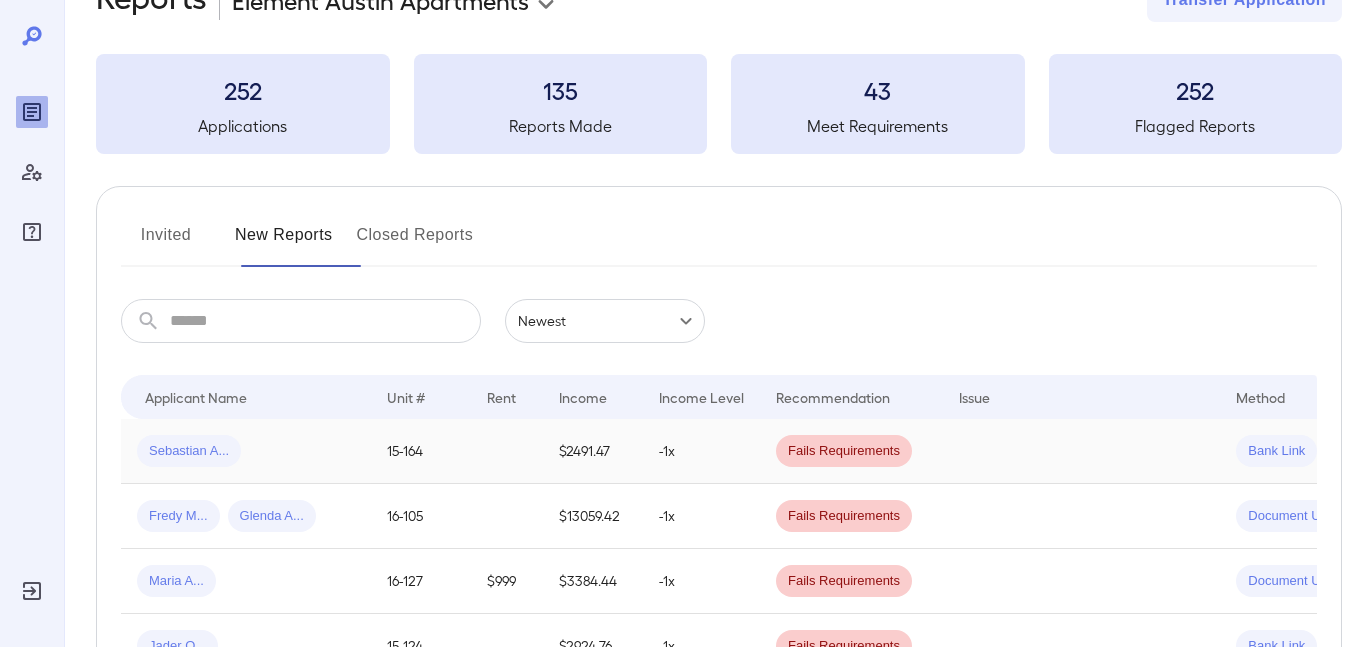 click on "Fails Requirements" at bounding box center [844, 451] 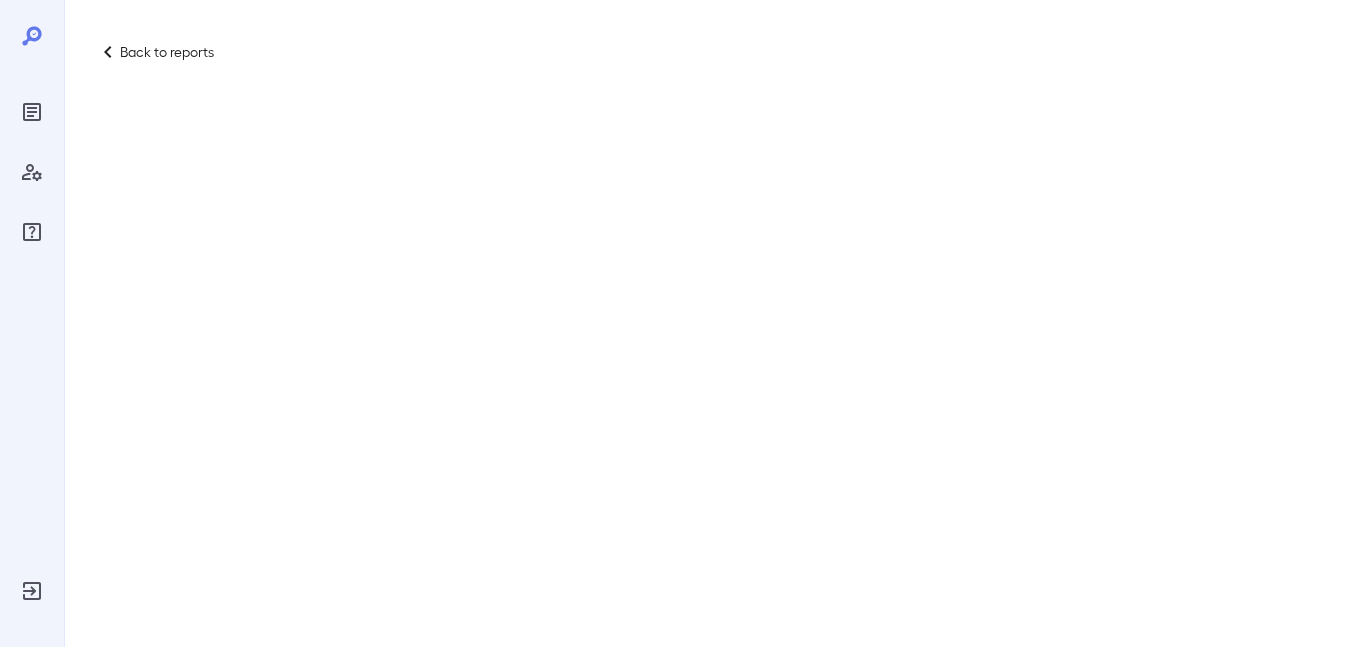 scroll, scrollTop: 0, scrollLeft: 0, axis: both 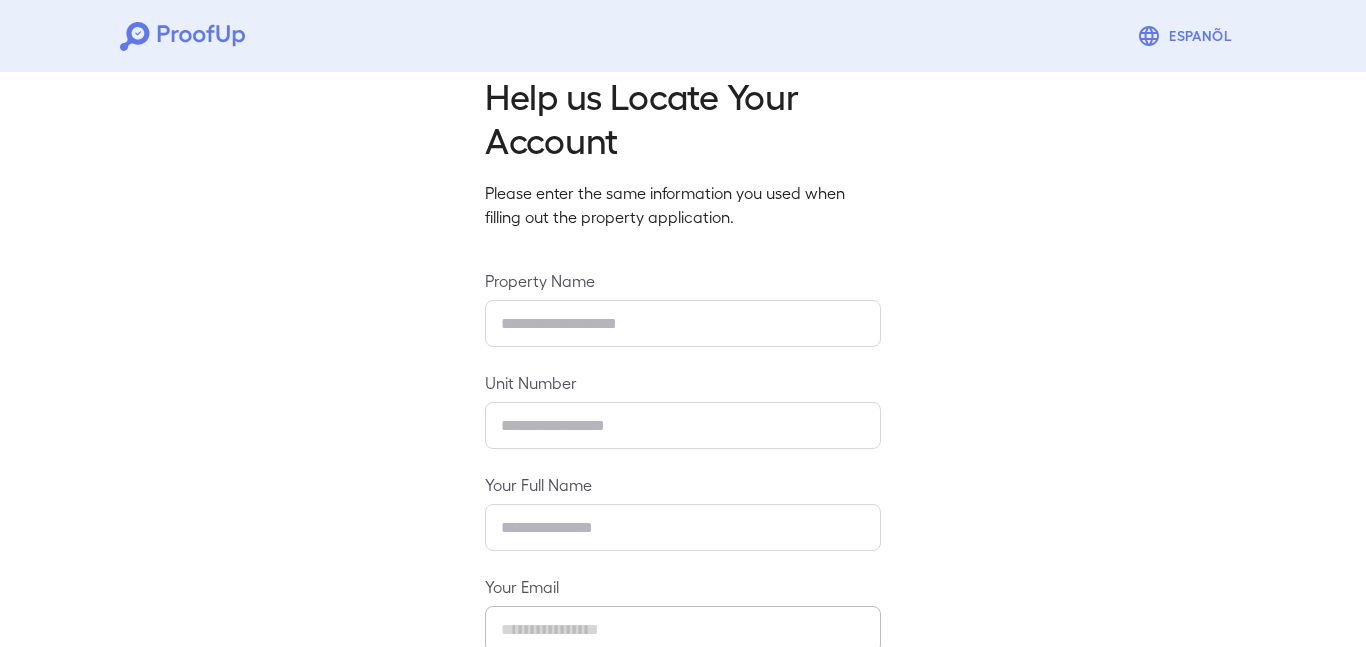 click at bounding box center (683, 323) 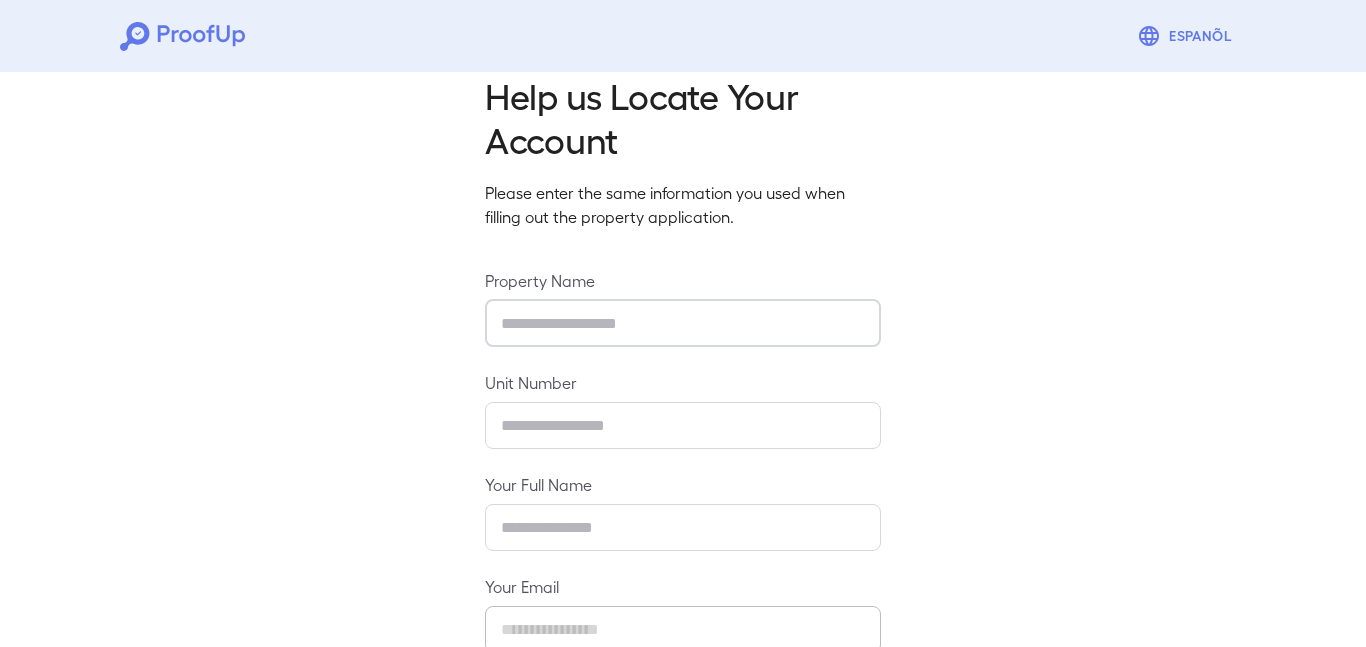 type on "**********" 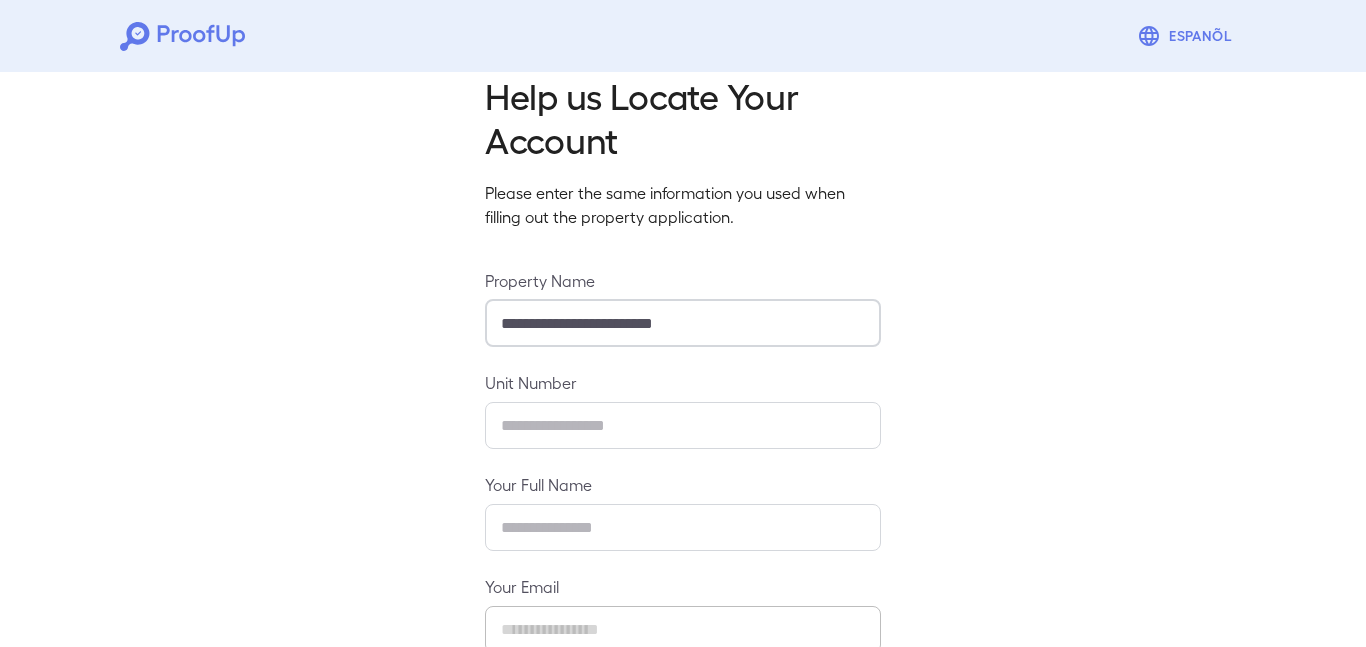 click at bounding box center [683, 425] 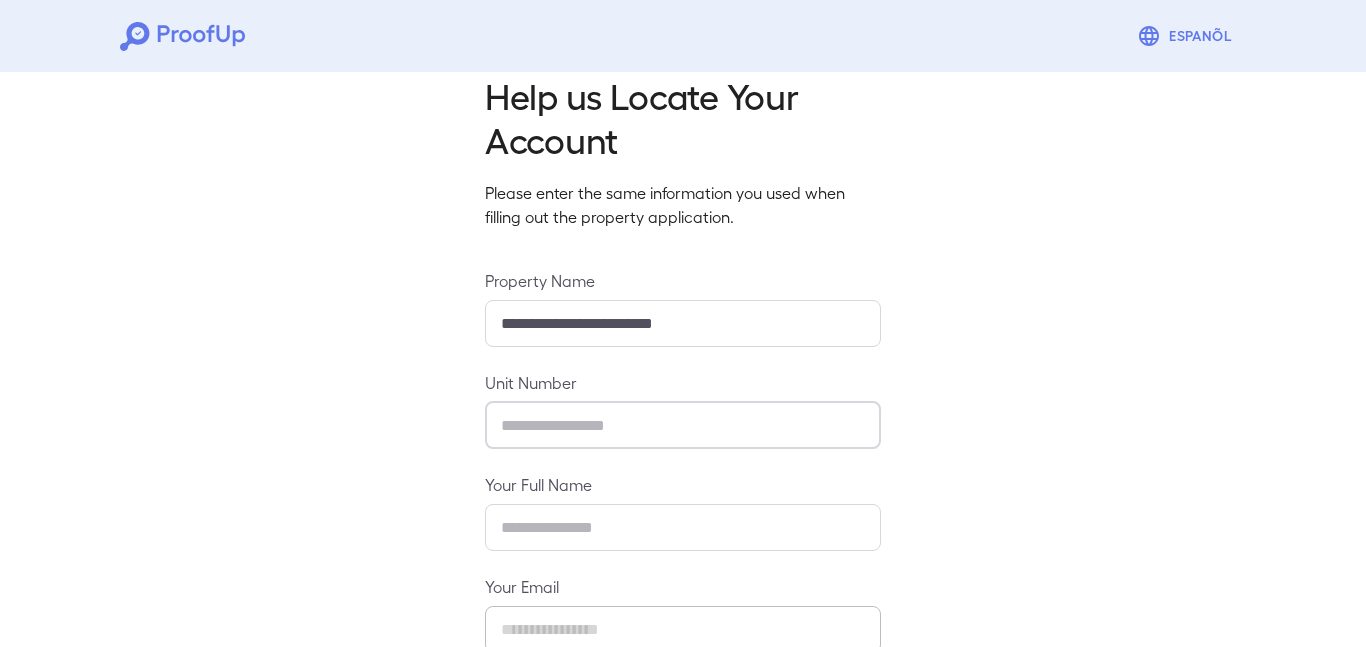click at bounding box center (683, 425) 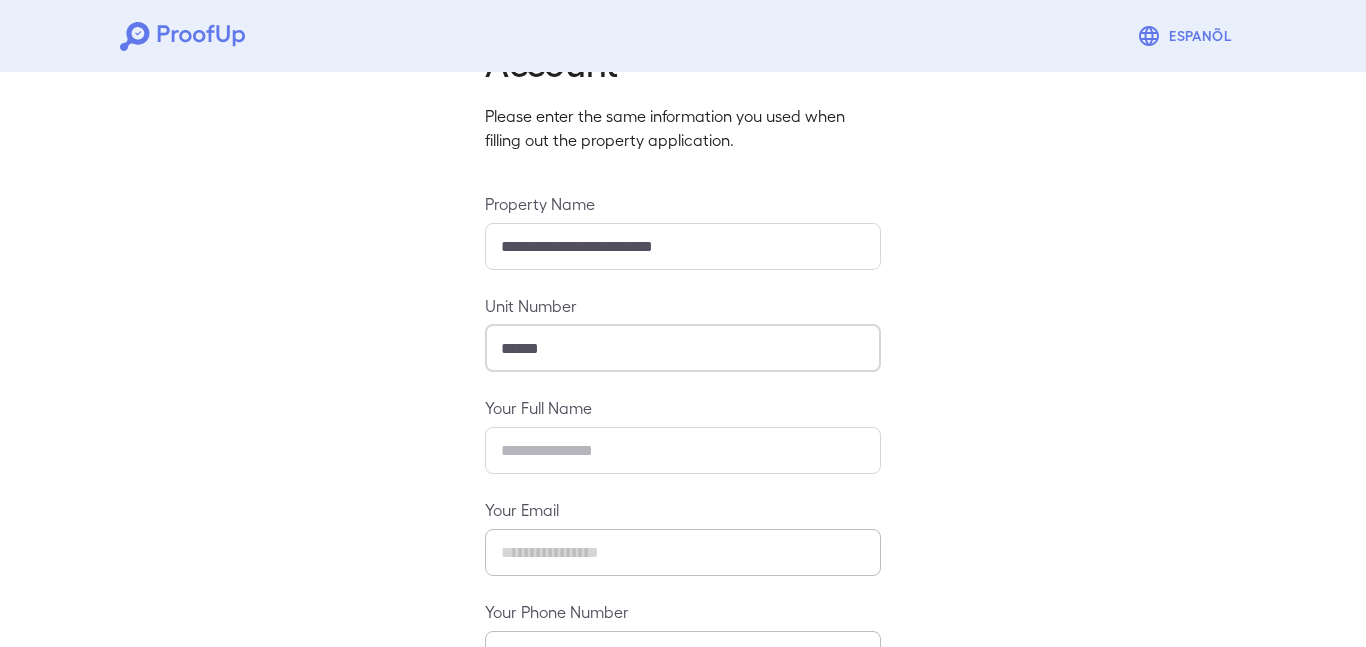 scroll, scrollTop: 118, scrollLeft: 0, axis: vertical 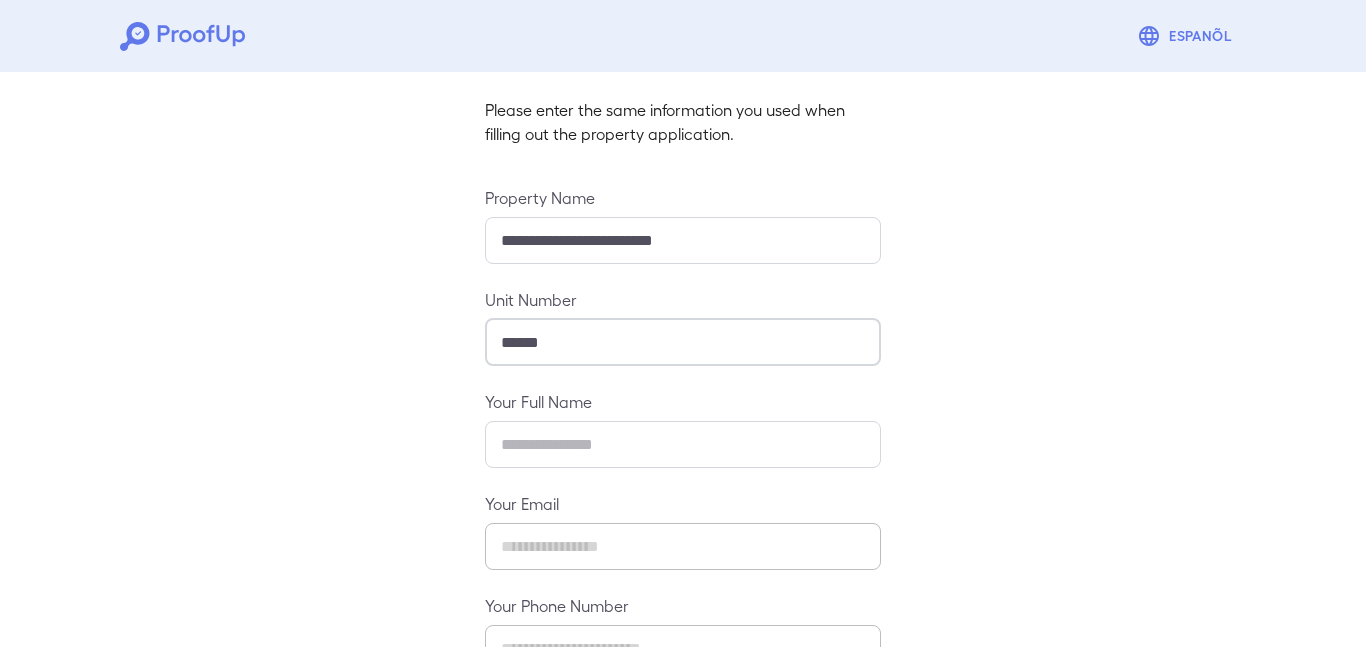 type on "******" 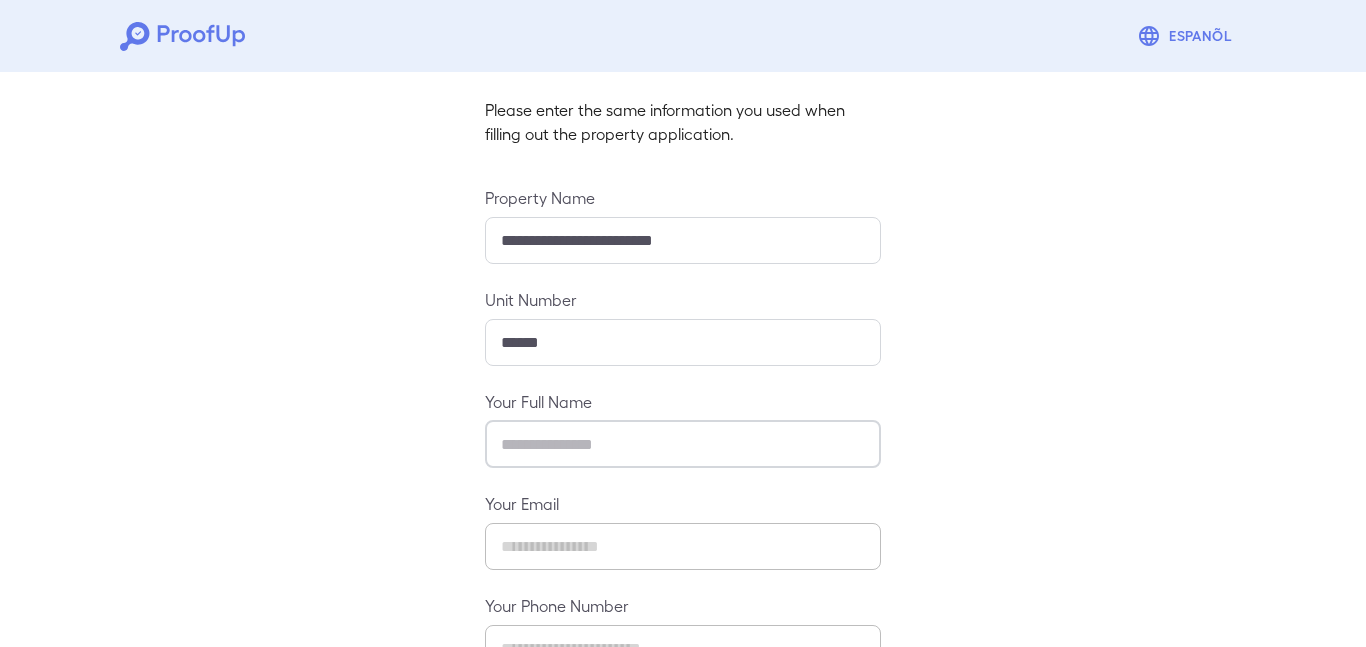 click at bounding box center [683, 444] 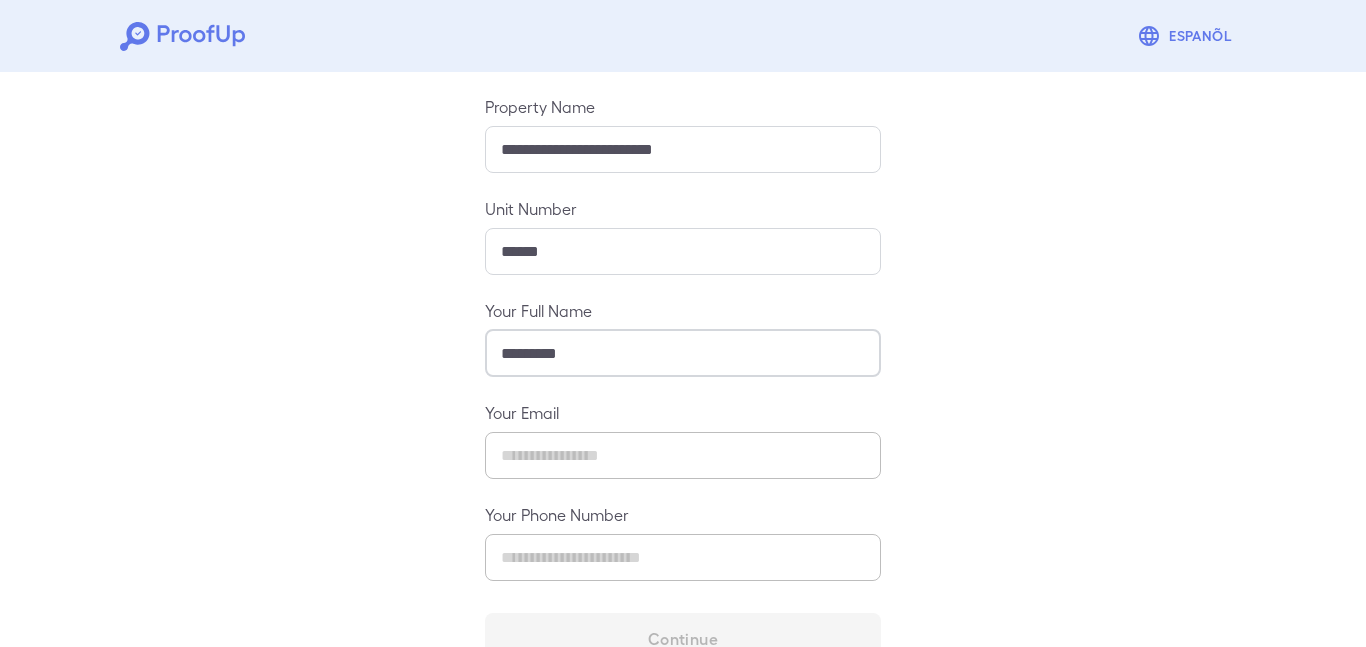 scroll, scrollTop: 240, scrollLeft: 0, axis: vertical 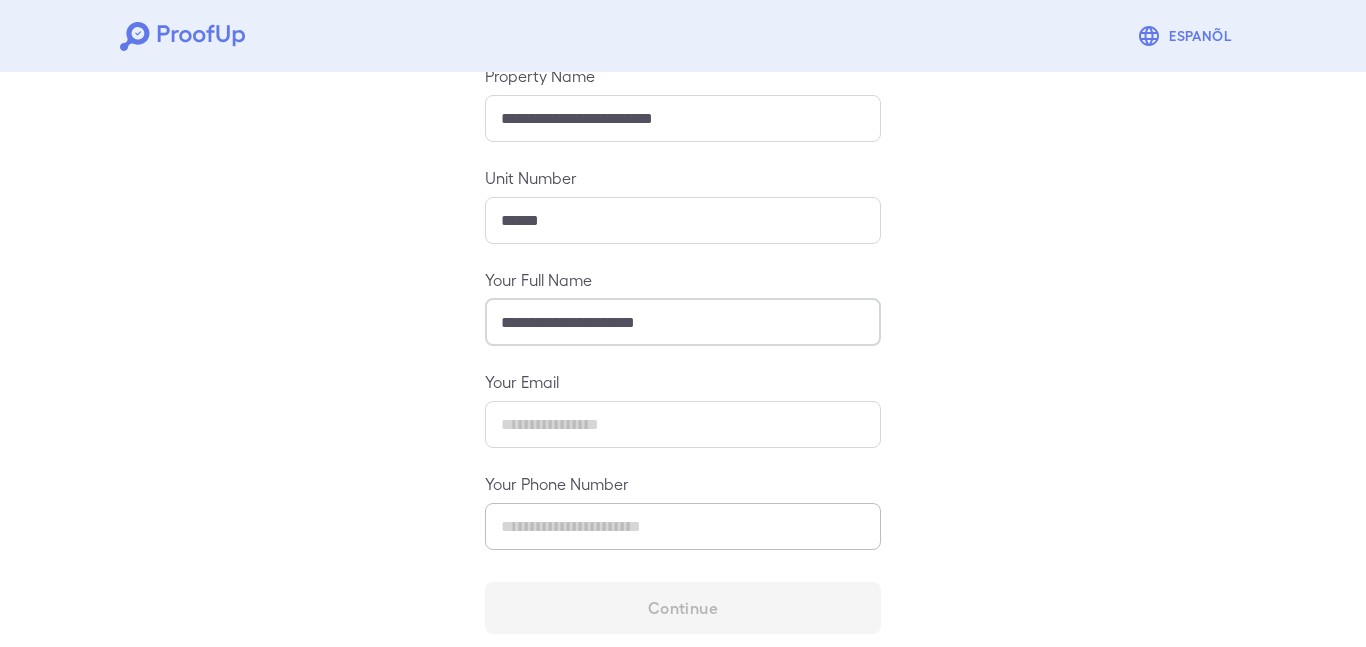 type on "**********" 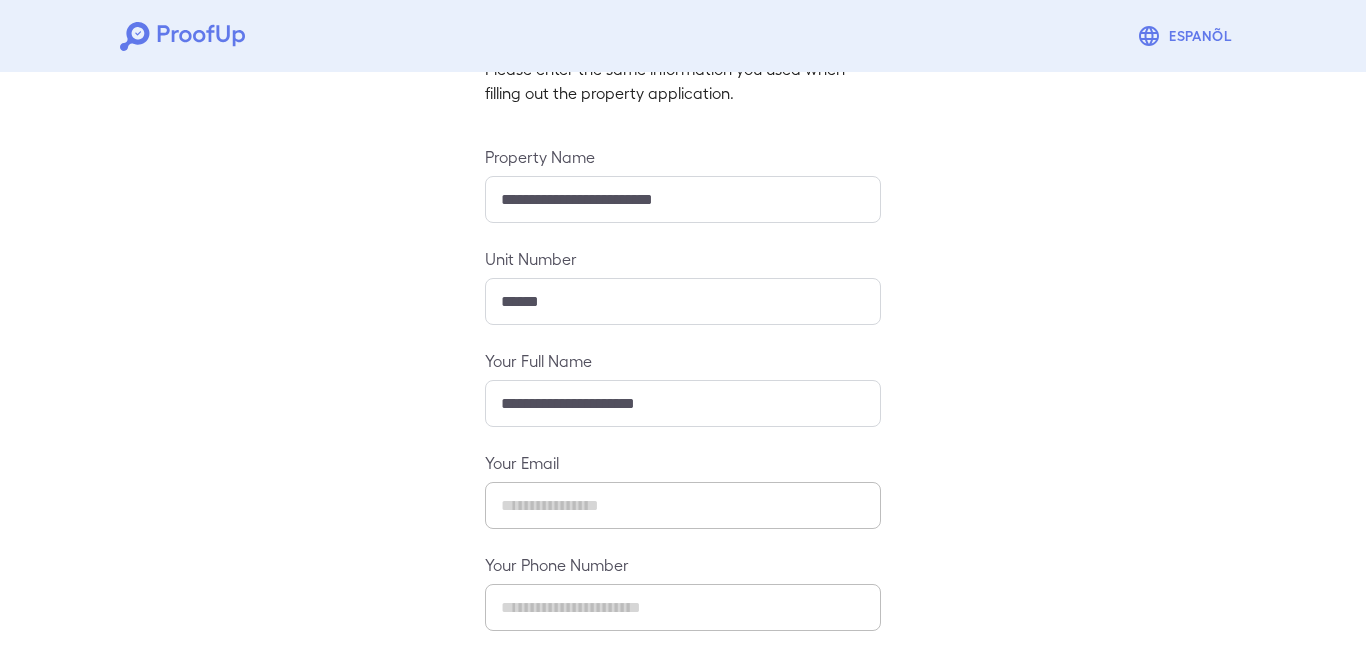 scroll, scrollTop: 302, scrollLeft: 0, axis: vertical 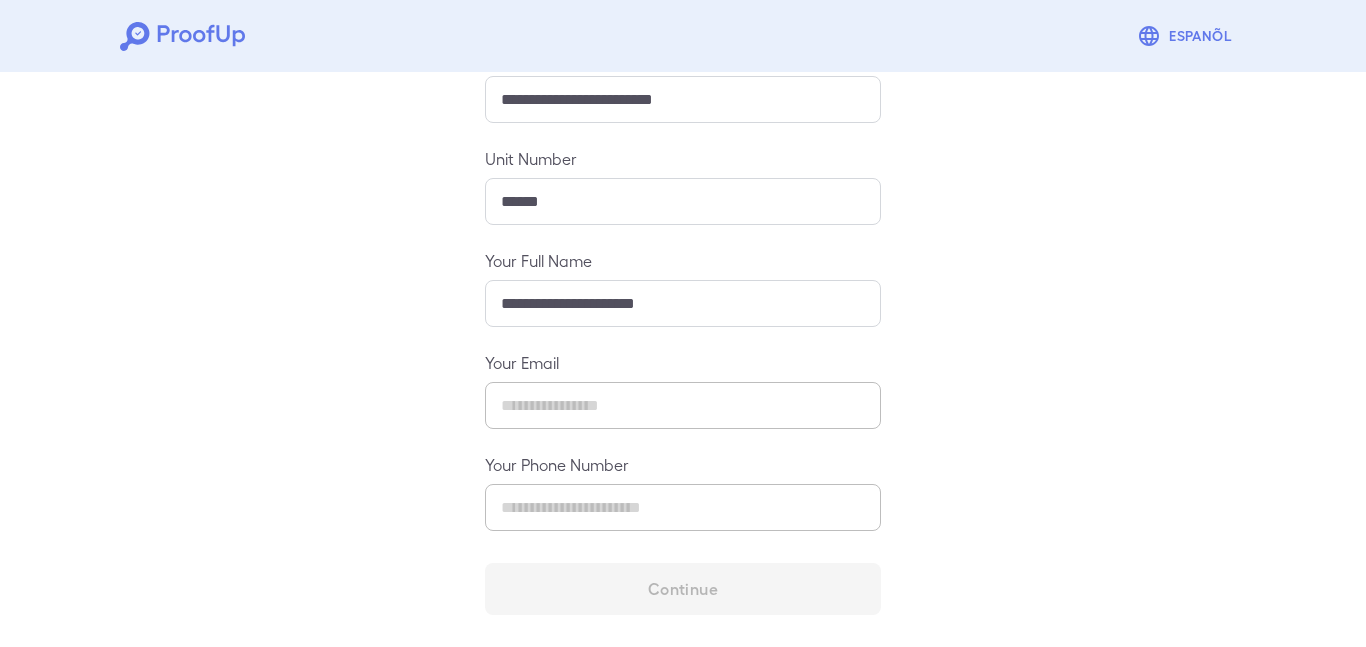 click on "**********" at bounding box center (683, 330) 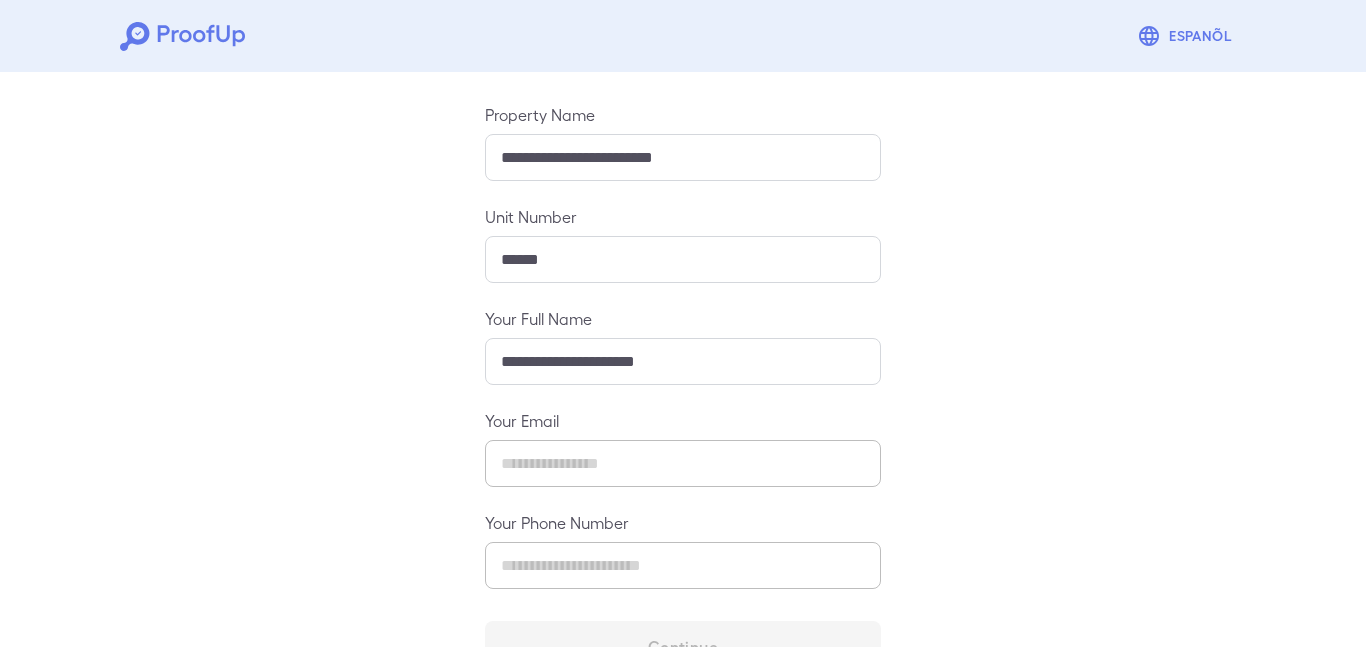 scroll, scrollTop: 196, scrollLeft: 0, axis: vertical 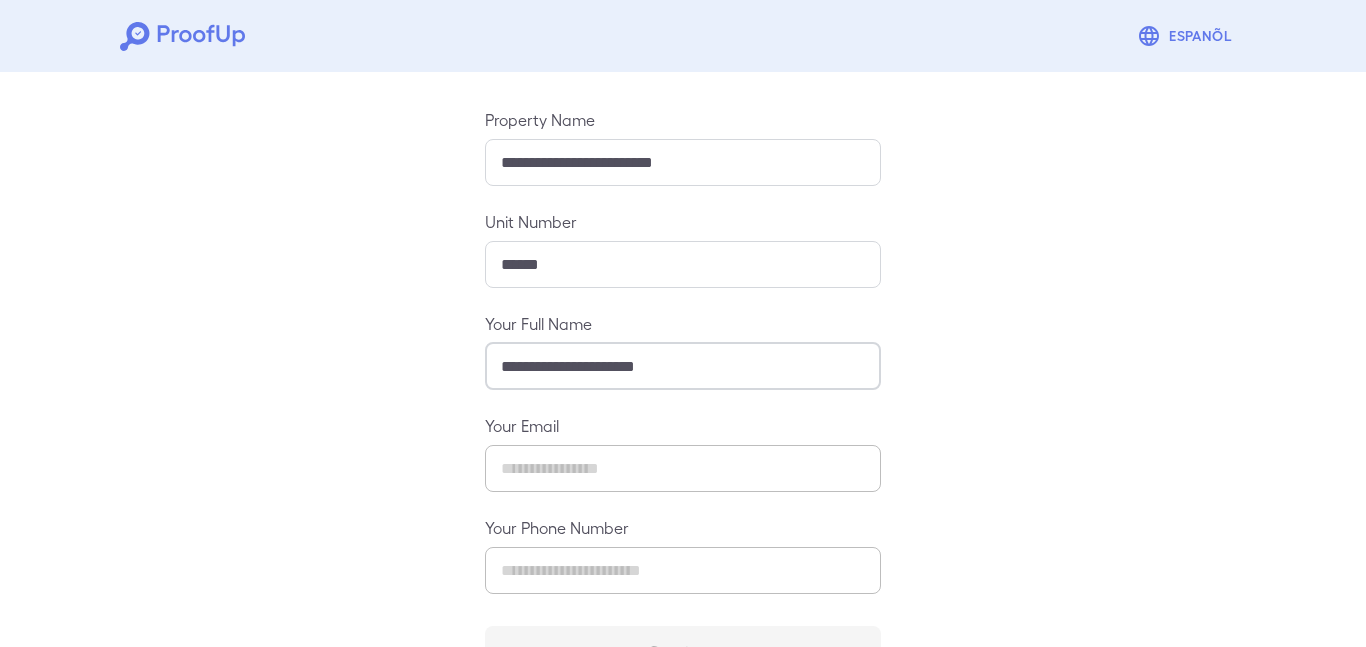 click on "**********" at bounding box center (683, 366) 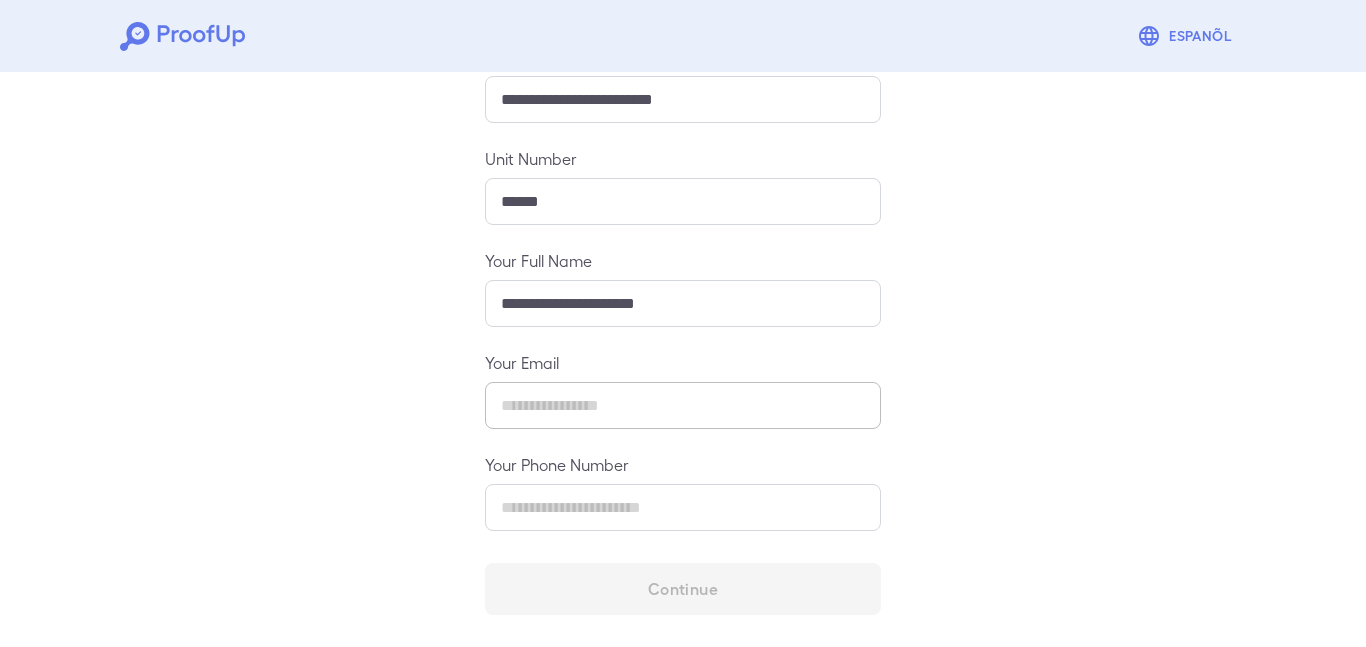 scroll, scrollTop: 302, scrollLeft: 0, axis: vertical 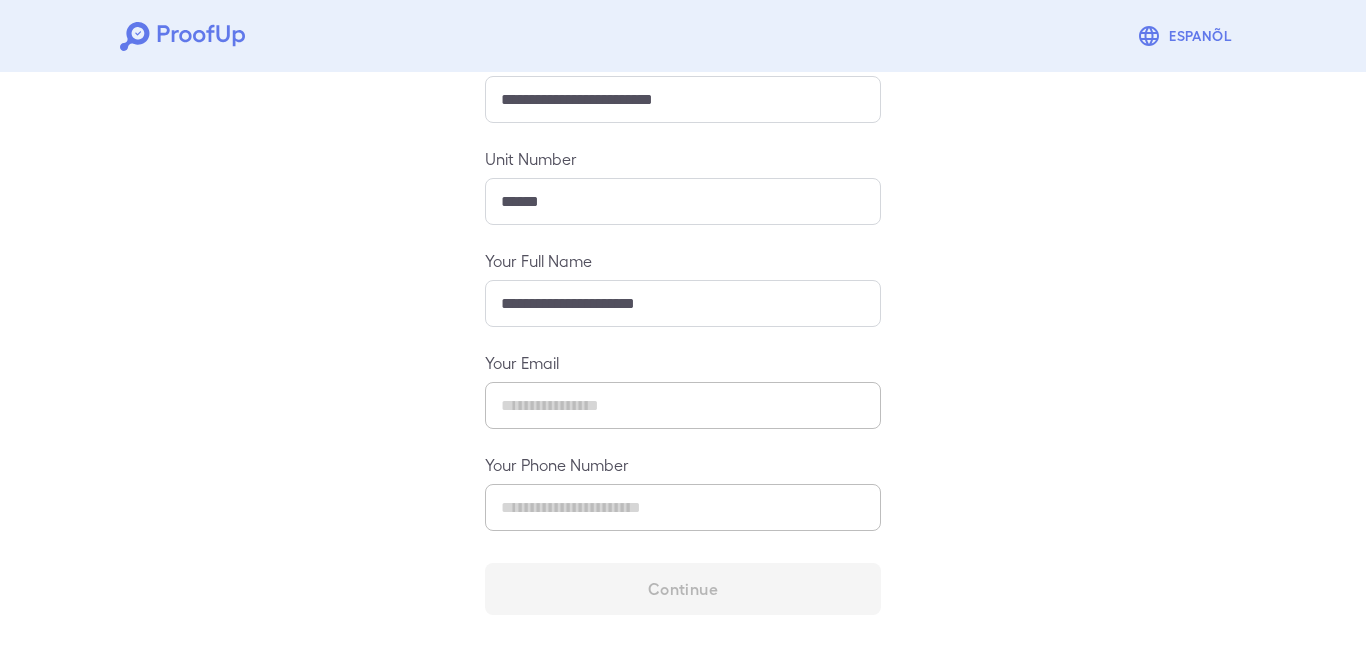 click on "**********" at bounding box center [683, 330] 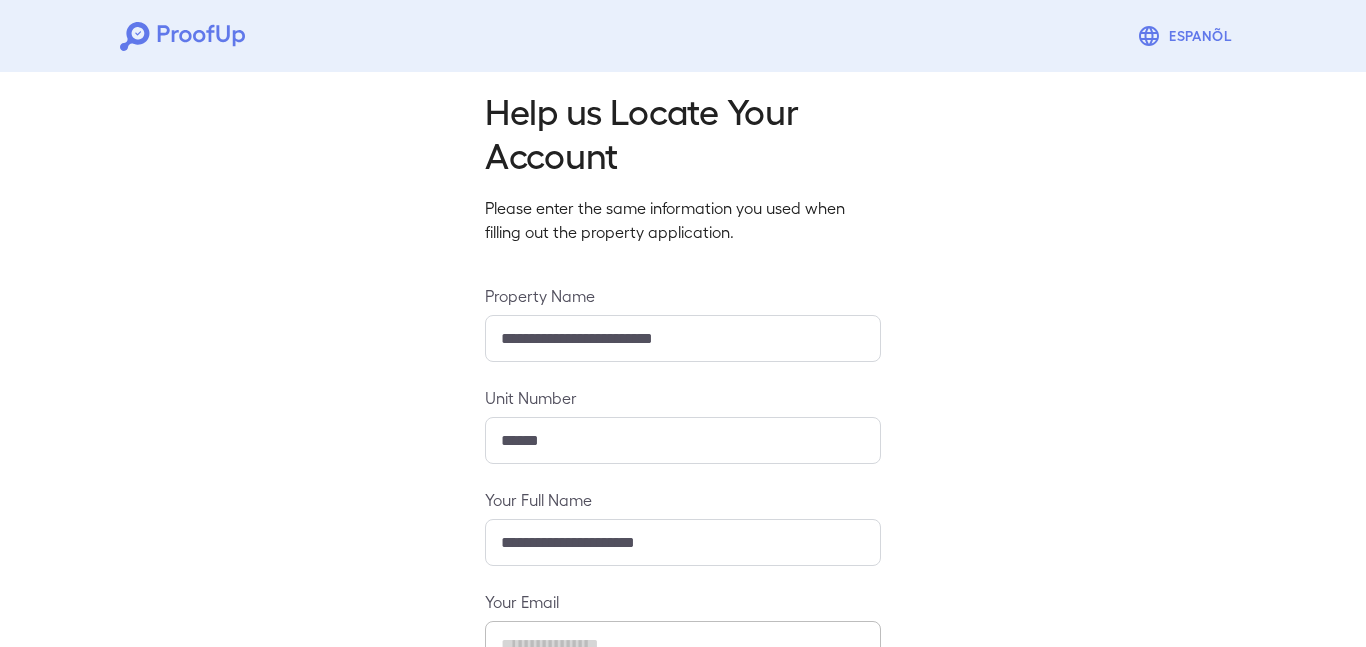 scroll, scrollTop: 0, scrollLeft: 0, axis: both 